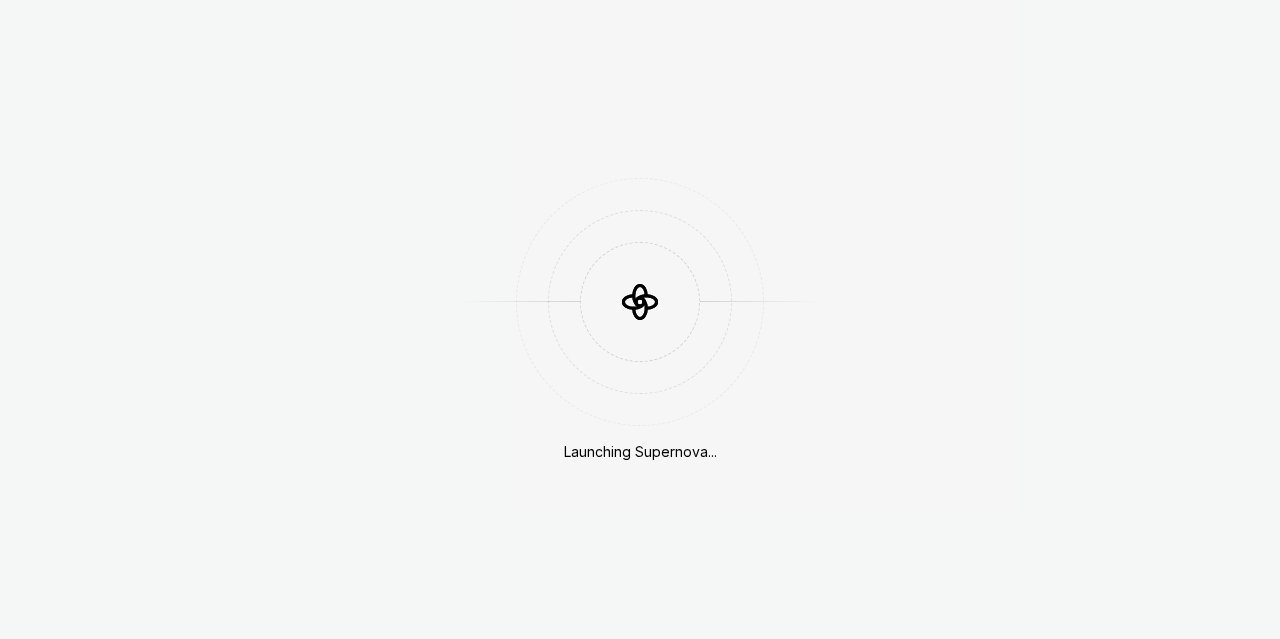 scroll, scrollTop: 0, scrollLeft: 0, axis: both 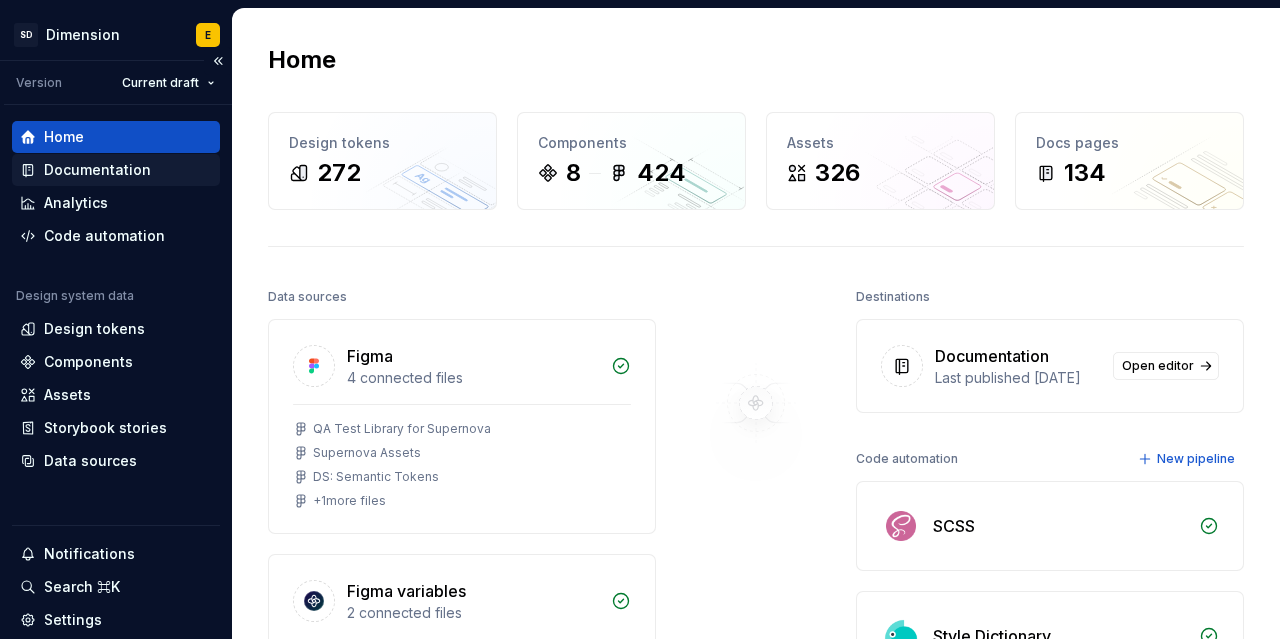 click on "Documentation" at bounding box center [97, 170] 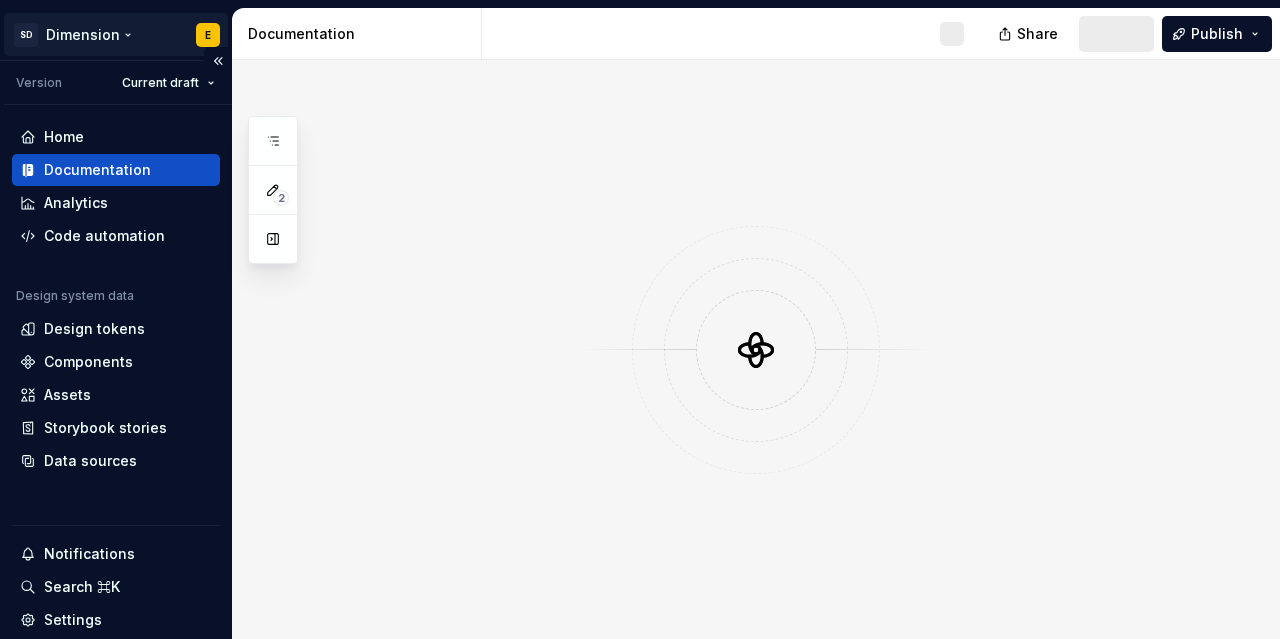 click on "SD Dimension E Version Current draft Home Documentation Analytics Code automation Design system data Design tokens Components Assets Storybook stories Data sources Notifications Search ⌘K Settings Contact support Help Documentation Share Publish 2 Pages Changes Components / Radio Button  /  Design Components / List Builder  /  Design" at bounding box center (640, 319) 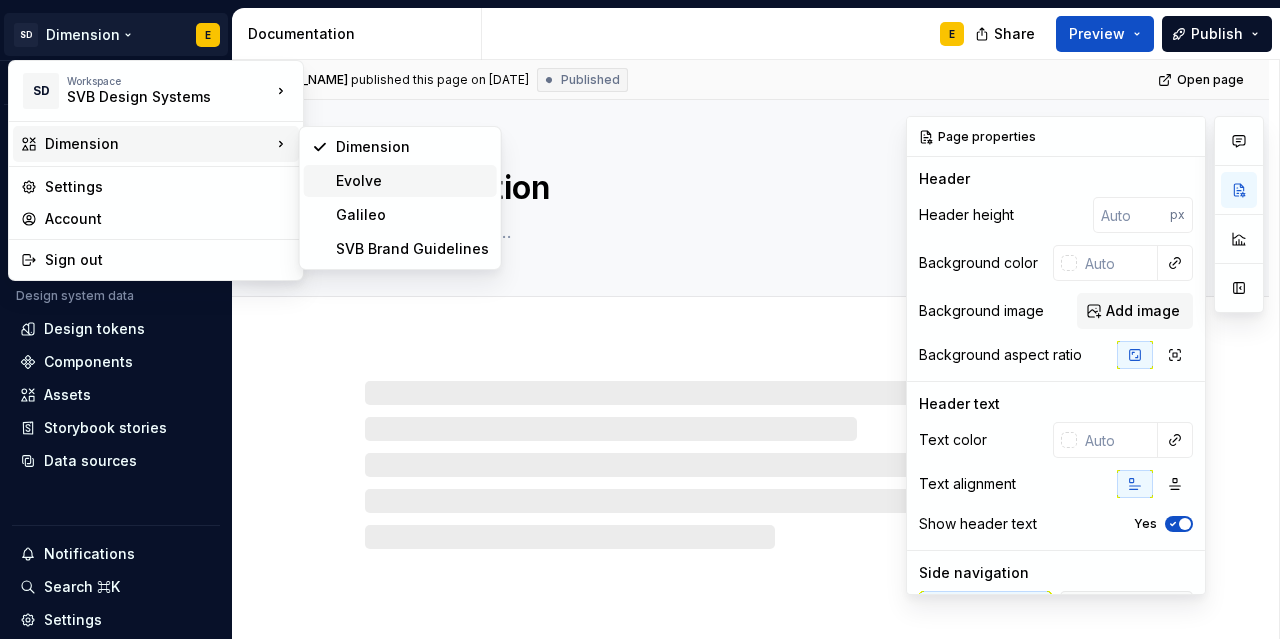 click on "Evolve" at bounding box center (412, 181) 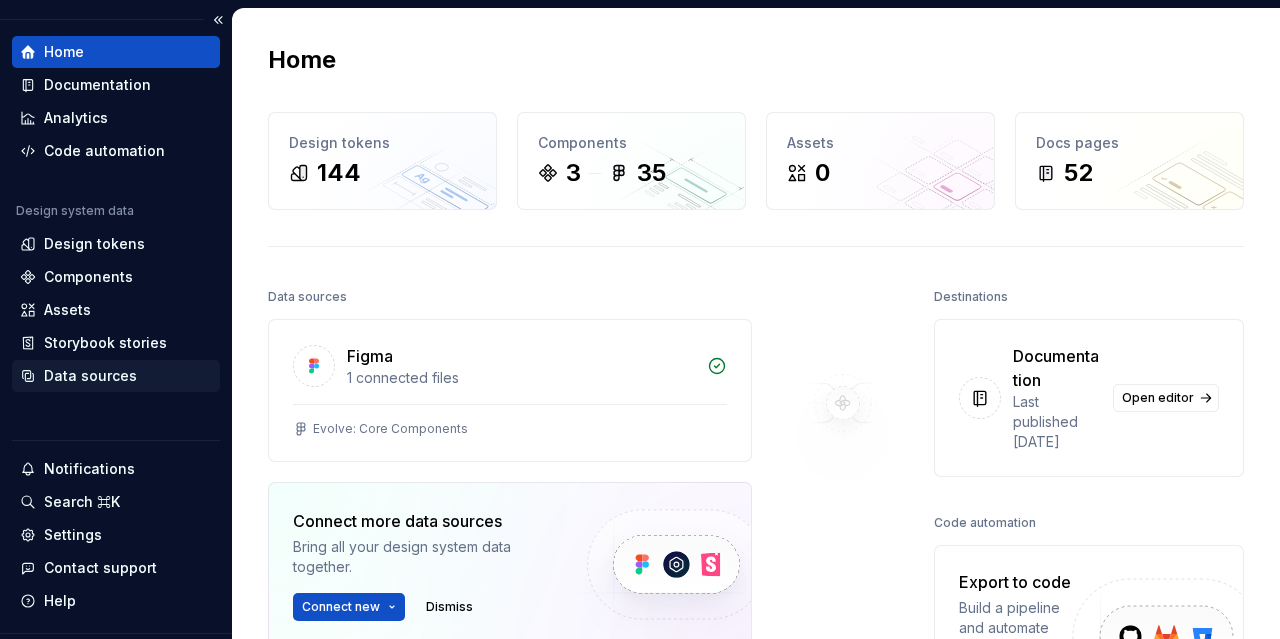 scroll, scrollTop: 0, scrollLeft: 0, axis: both 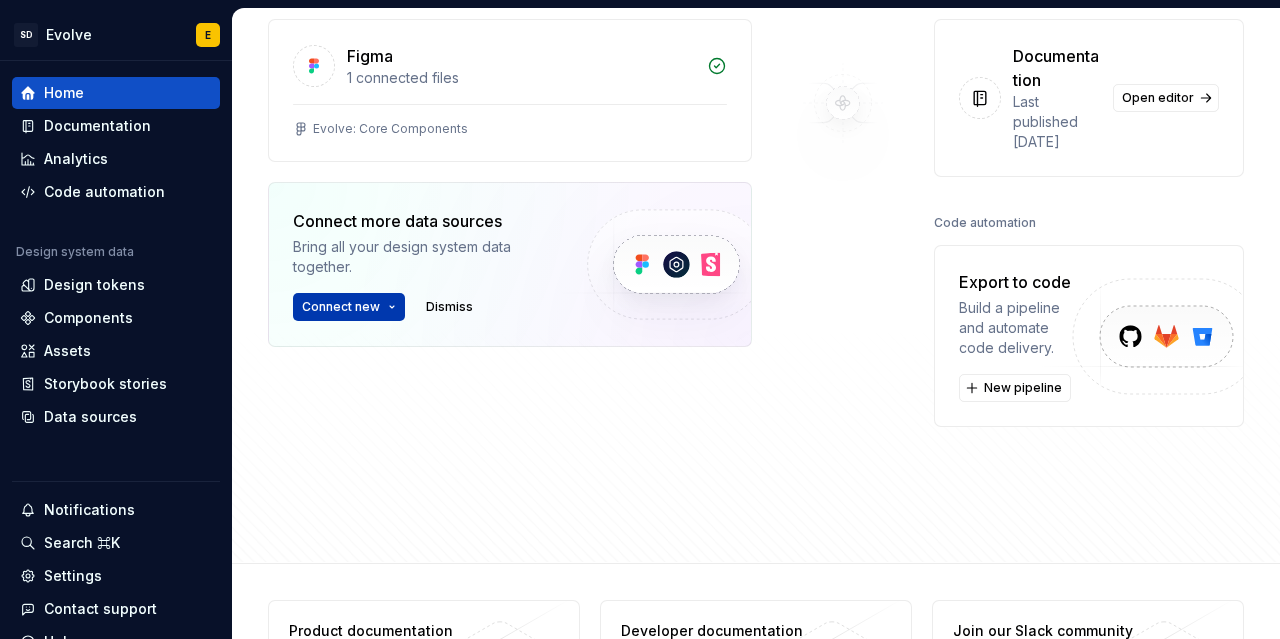click on "SD Evolve E Home Documentation Analytics Code automation Design system data Design tokens Components Assets Storybook stories Data sources Notifications Search ⌘K Settings Contact support Help Home Design tokens 144 Components 3 35 Assets 0 Docs pages 52 Data sources Figma 1 connected files Evolve: Core Components Connect more data sources Bring all your design system data together. Connect new Dismiss Destinations Documentation Last published [DATE] Open editor Code automation Export to code Build a pipeline and automate code delivery. New pipeline Product documentation Learn how to build, manage and maintain design systems in smarter ways. Developer documentation Start delivering your design choices to your codebases right away. Join our Slack community Connect and learn with other design system practitioners.   *" at bounding box center (640, 319) 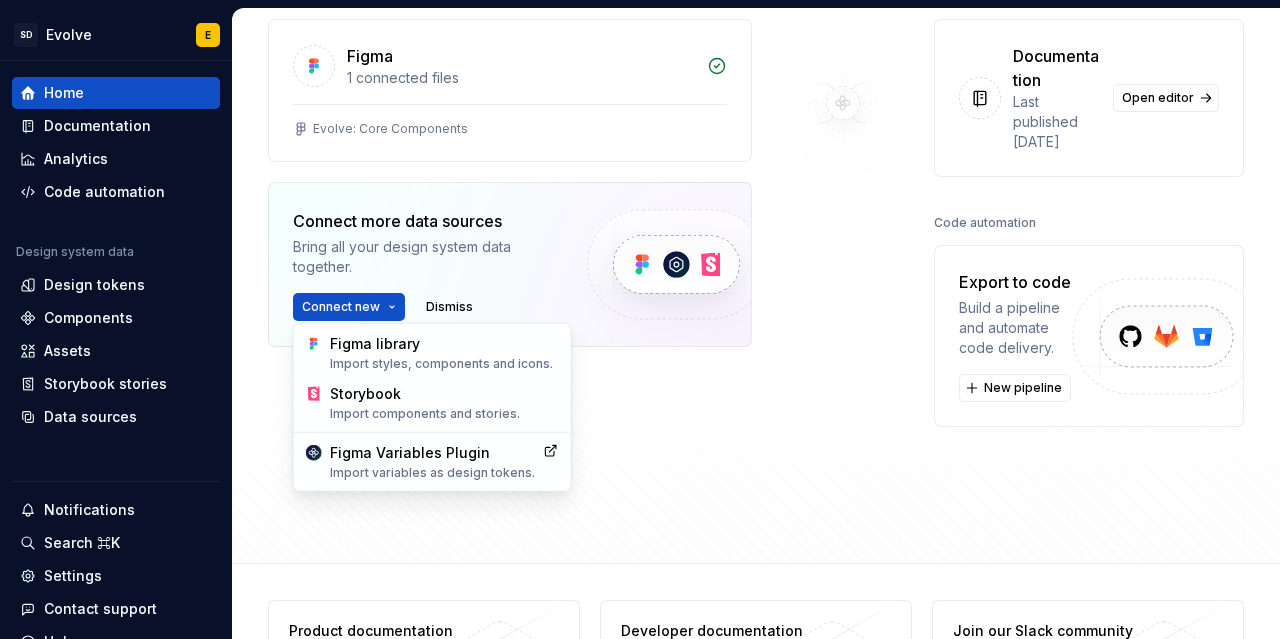 click on "SD Evolve E Home Documentation Analytics Code automation Design system data Design tokens Components Assets Storybook stories Data sources Notifications Search ⌘K Settings Contact support Help Home Design tokens 144 Components 3 35 Assets 0 Docs pages 52 Data sources Figma 1 connected files Evolve: Core Components Connect more data sources Bring all your design system data together. Connect new Dismiss Destinations Documentation Last published [DATE] Open editor Code automation Export to code Build a pipeline and automate code delivery. New pipeline Product documentation Learn how to build, manage and maintain design systems in smarter ways. Developer documentation Start delivering your design choices to your codebases right away. Join our Slack community Connect and learn with other design system practitioners.   * Figma library Import styles, components and icons. Storybook Import components and stories. Figma Variables Plugin Import variables as design tokens." at bounding box center [640, 319] 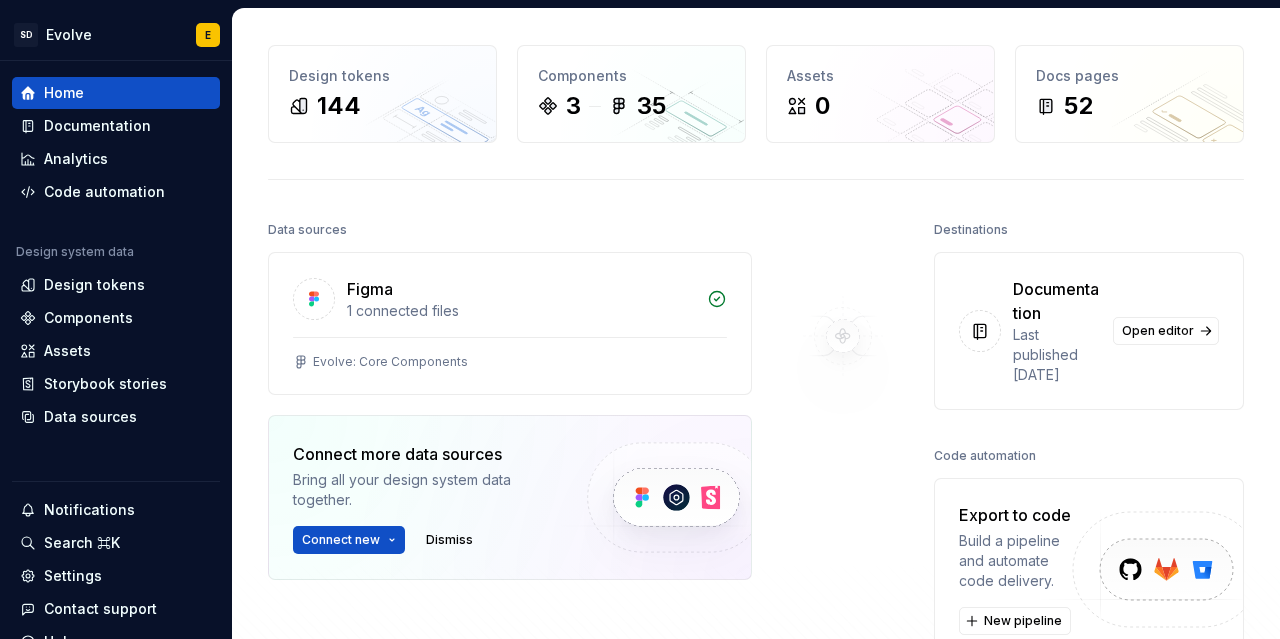 scroll, scrollTop: 0, scrollLeft: 0, axis: both 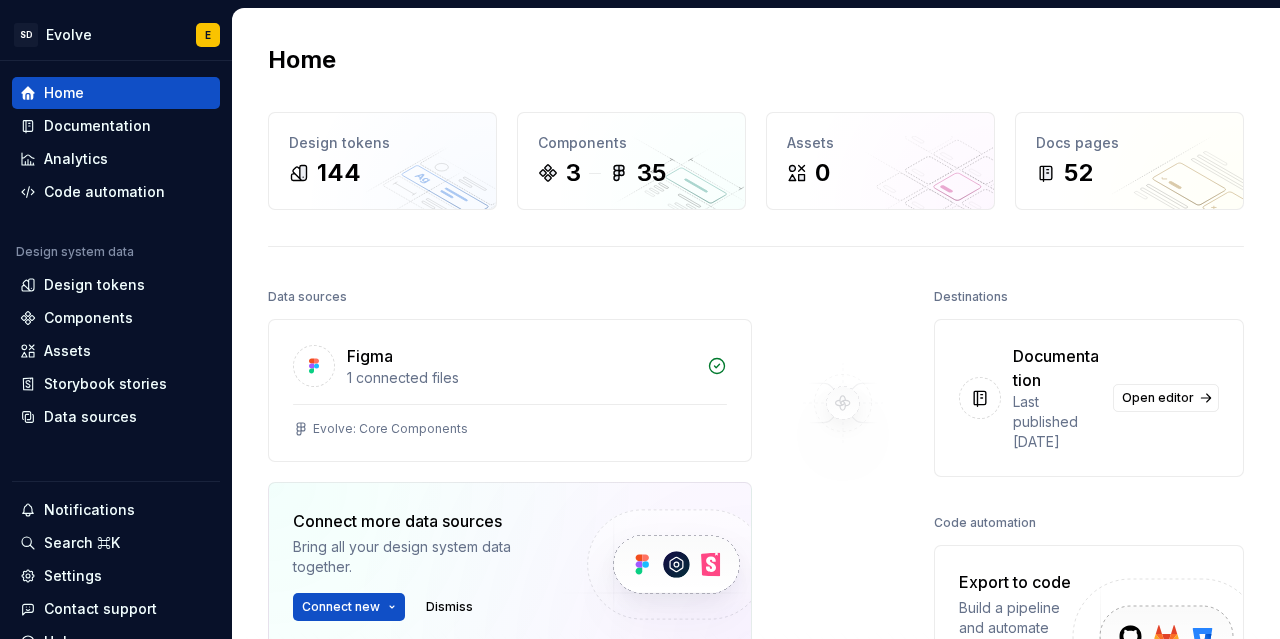 click on "Home Design tokens 144 Components 3 35 Assets 0 Docs pages 52 Data sources Figma 1 connected files Evolve: Core Components Connect more data sources Bring all your design system data together. Connect new Dismiss Destinations Documentation Last published [DATE] Open editor Code automation Export to code Build a pipeline and automate code delivery. New pipeline" at bounding box center (756, 435) 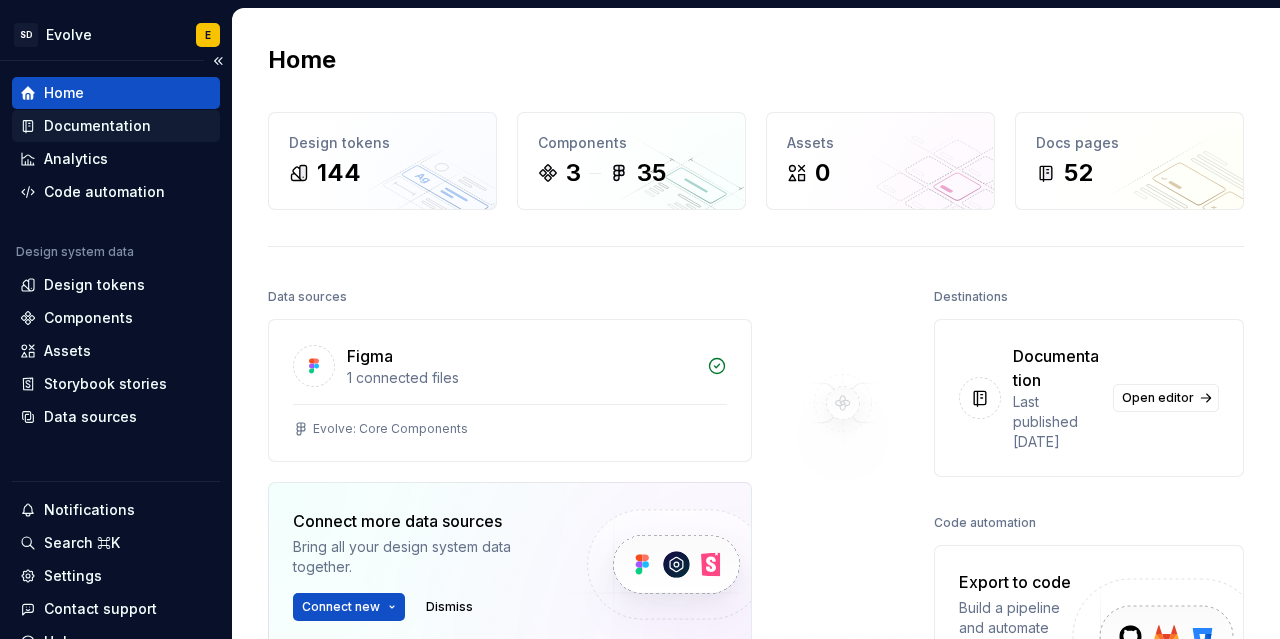 click on "Documentation" at bounding box center [97, 126] 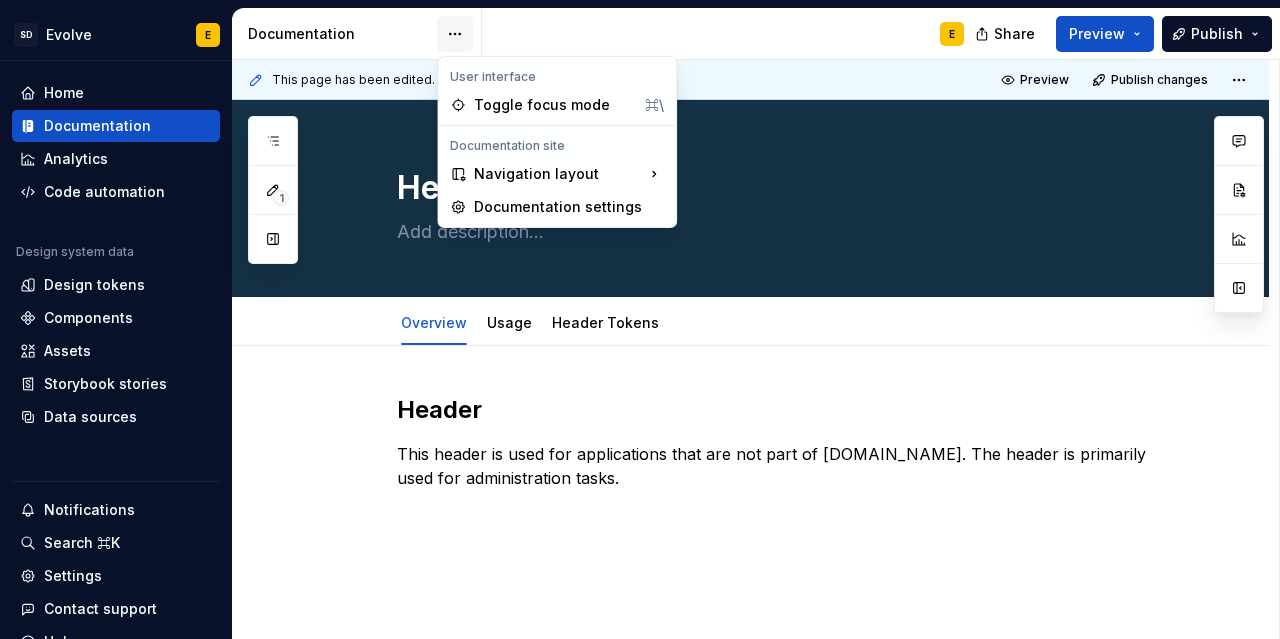 click on "SD Evolve E Home Documentation Analytics Code automation Design system data Design tokens Components Assets Storybook stories Data sources Notifications Search ⌘K Settings Contact support Help Documentation E Share Preview Publish 1 Pages Add
Accessibility guide for tree Page tree.
Navigate the tree with the arrow keys. Common tree hotkeys apply. Further keybindings are available:
enter to execute primary action on focused item
f2 to start renaming the focused item
escape to abort renaming an item
control+d to start dragging selected items
Overview Get Started Request Access Design Tokens SCSS Library Design Tokens Color Tokens Foundations Spacing Overview Usage Spacing Tokens API Theming Overview Usage Theming Tokens Typography Overview Usage Typography Tokens API Layout Breakpoints Overview Usage Breakpoint Tokens API Flex Overview Usage Flex Tokens Grid Overview Usage Grid Tokens Components Header Overview E Usage Header Tokens Usage" at bounding box center [640, 319] 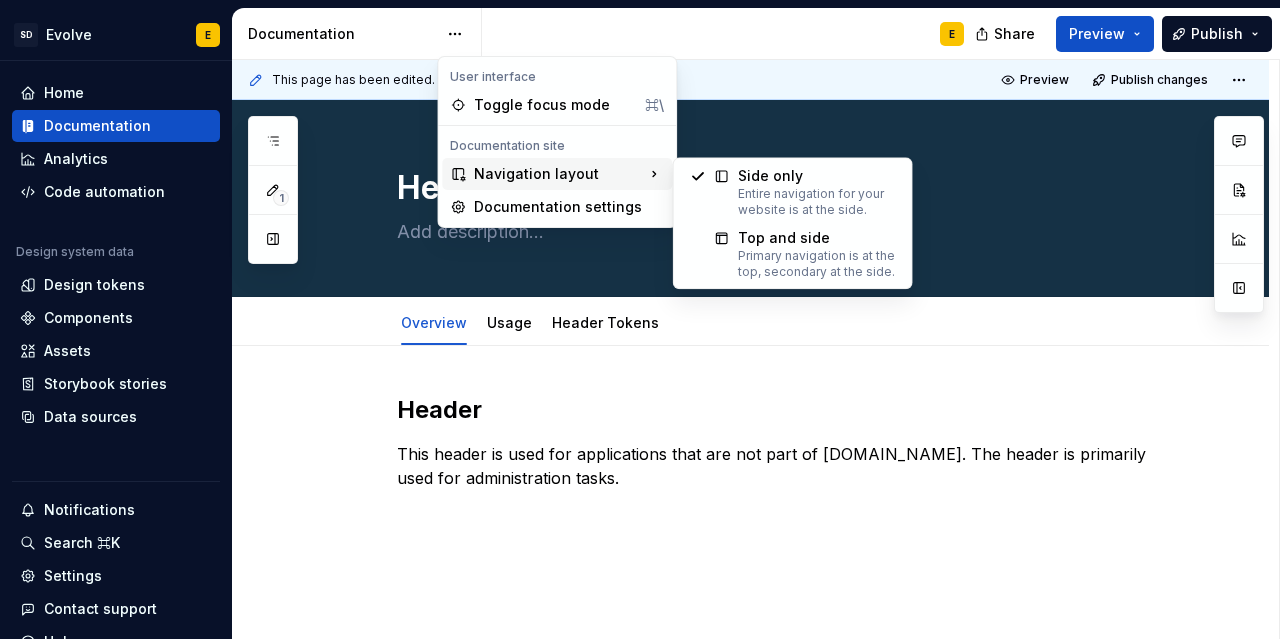click on "Navigation layout" at bounding box center (557, 174) 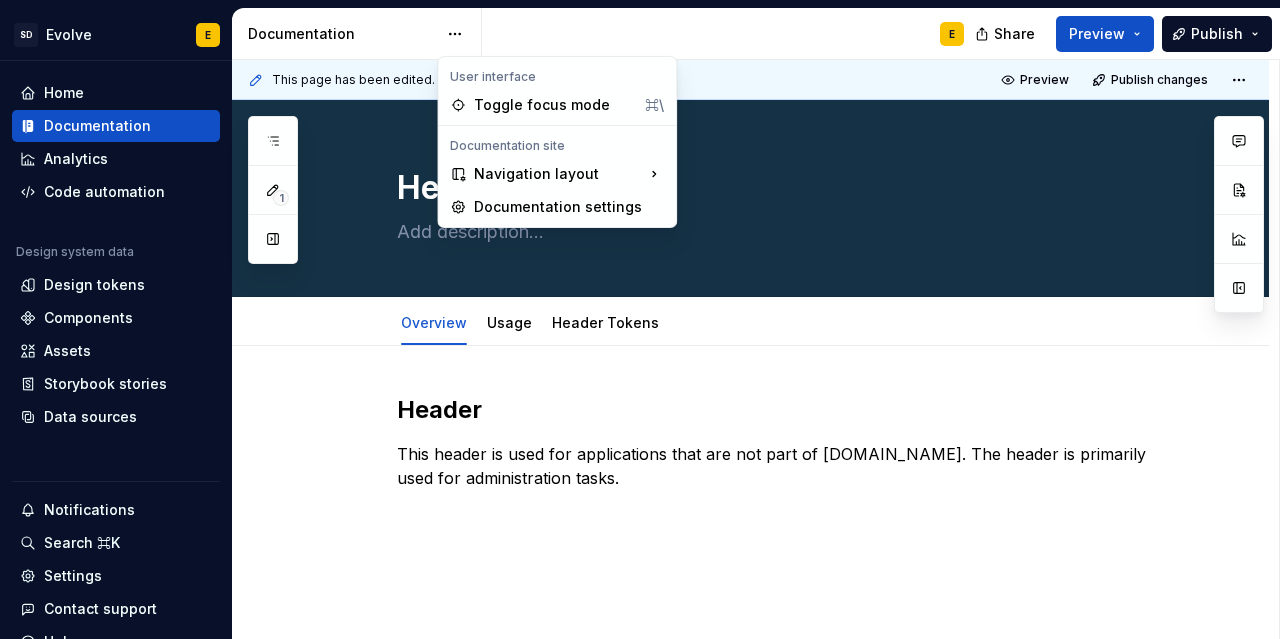 click on "1 Pages Add
Accessibility guide for tree Page tree.
Navigate the tree with the arrow keys. Common tree hotkeys apply. Further keybindings are available:
enter to execute primary action on focused item
f2 to start renaming the focused item
escape to abort renaming an item
control+d to start dragging selected items
Overview Get Started Request Access Design Tokens SCSS Library Design Tokens Color Tokens Foundations Spacing Overview Usage Spacing Tokens API Theming Overview Usage Theming Tokens Typography Overview Usage Typography Tokens API Layout Breakpoints Overview Usage Breakpoint Tokens API Flex Overview Usage Flex Tokens Grid Overview Usage Grid Tokens Components Header Overview E Usage Header Tokens Buttons Overview Usage Button Tokens Links Overview Usage Link Tokens Toolbar Overview Usage Toolbar Tokens Paper Overview Usage Paper Tokens Dividers Overview Usage Divider Tokens FDIC Digital Sign Overview Usage FDIC Digital Sign Tokens" at bounding box center (273, 190) 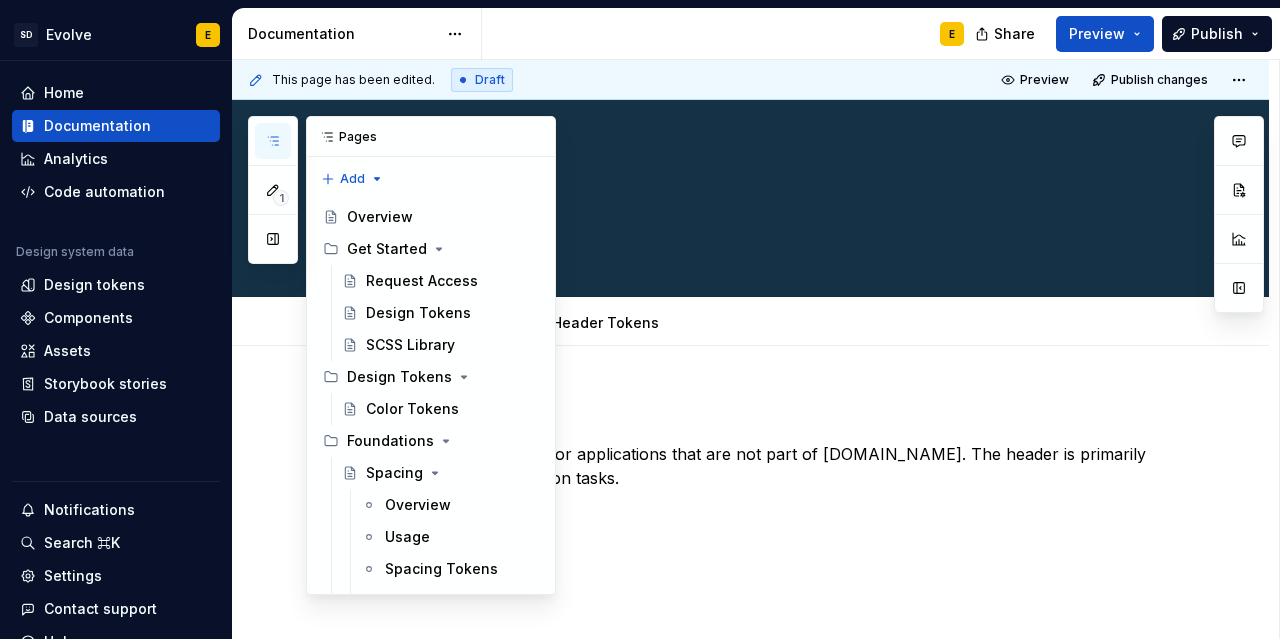 click 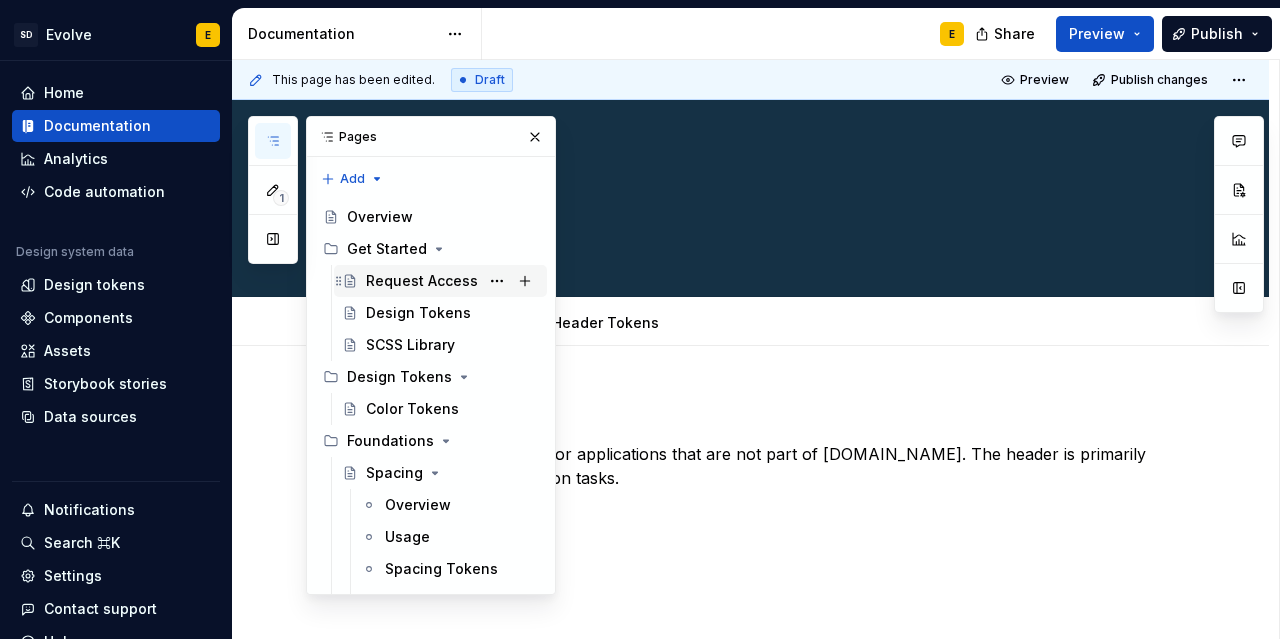 click on "Request Access" at bounding box center (422, 281) 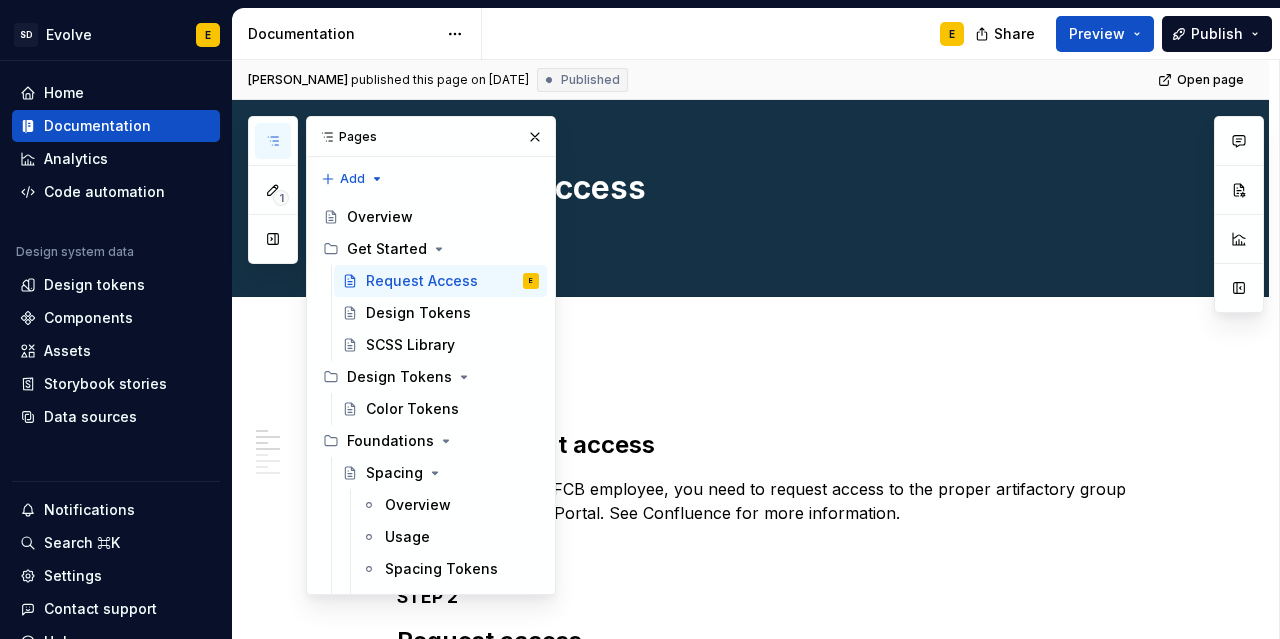 click on "STEP 1 Check current access If you are a current FCB employee, you need to request access to the proper artifactory group via the User Access Portal. See Confluence for more information. STEP 2 Request access If you are an external vendor, or a non-developer at FCB, please  email us  to get started. STEP 3 Set up your workspace Follow the instructions on our Artifactory setup page on Confluence on how to set up your  .npmrc  file. You must be connected to the FCB network and have general Confluence access. STEP 4 Join our Teams channel Stay updated on our Evolve work, or reach out about any of the following: Release updates Feedback on the Evolve Design System Support or questions Suggestions for new components Request to get involved Join Teams" at bounding box center [750, 923] 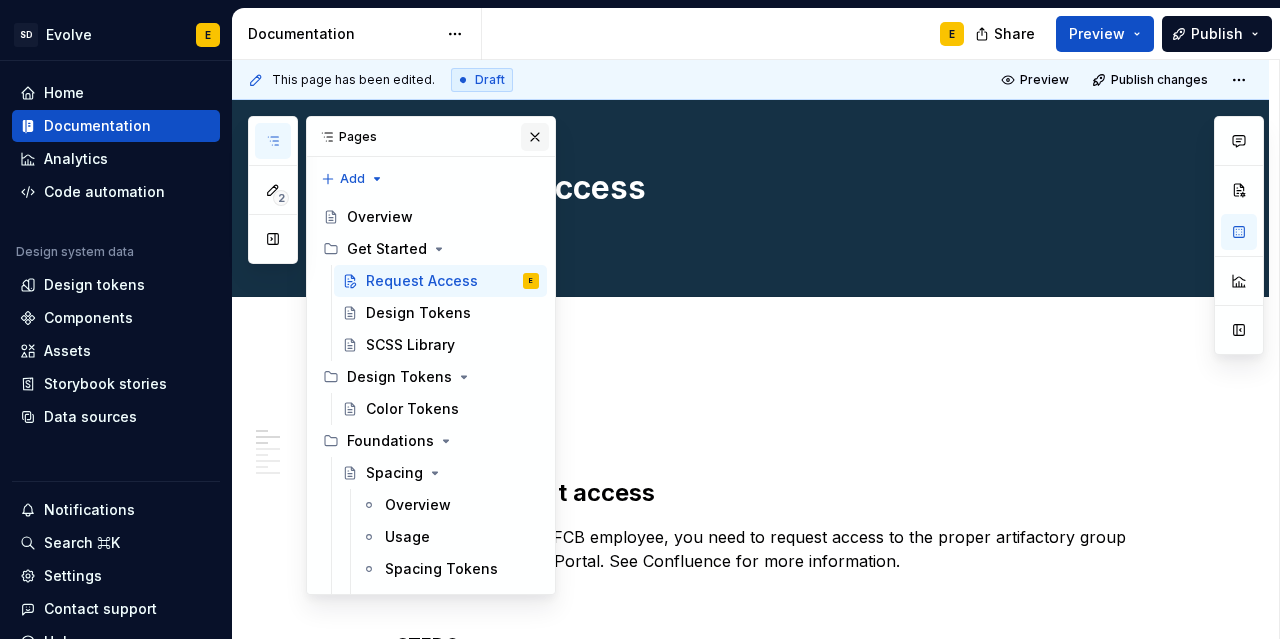 click at bounding box center [535, 137] 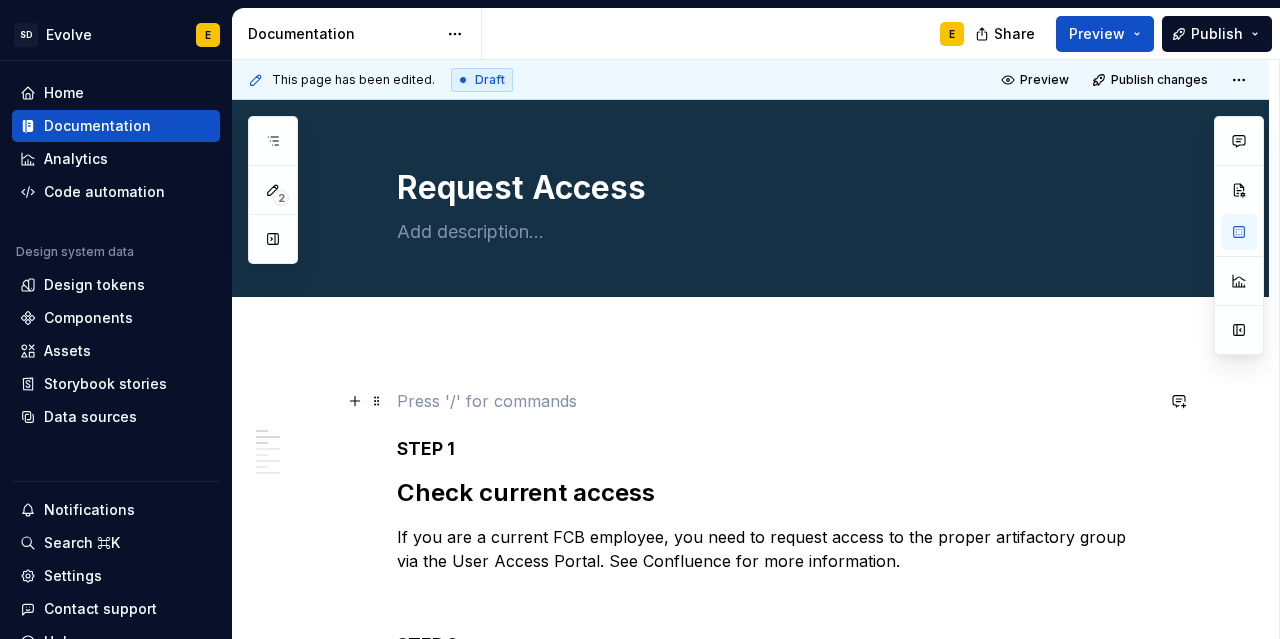 click at bounding box center [775, 401] 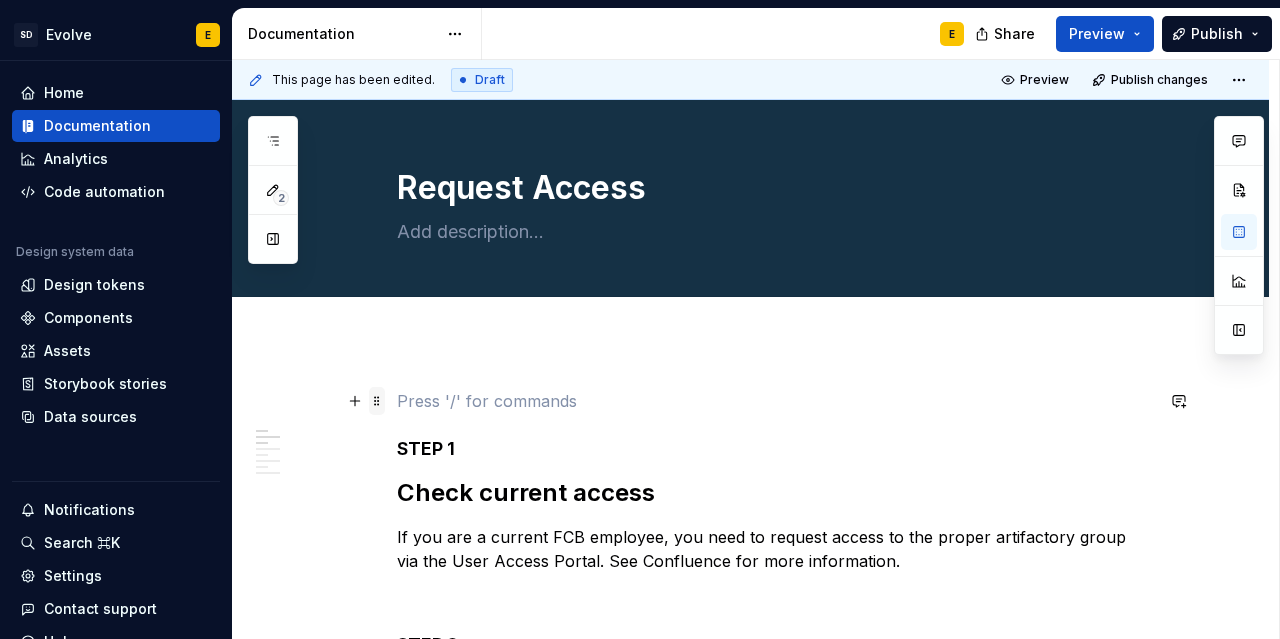 click at bounding box center [377, 401] 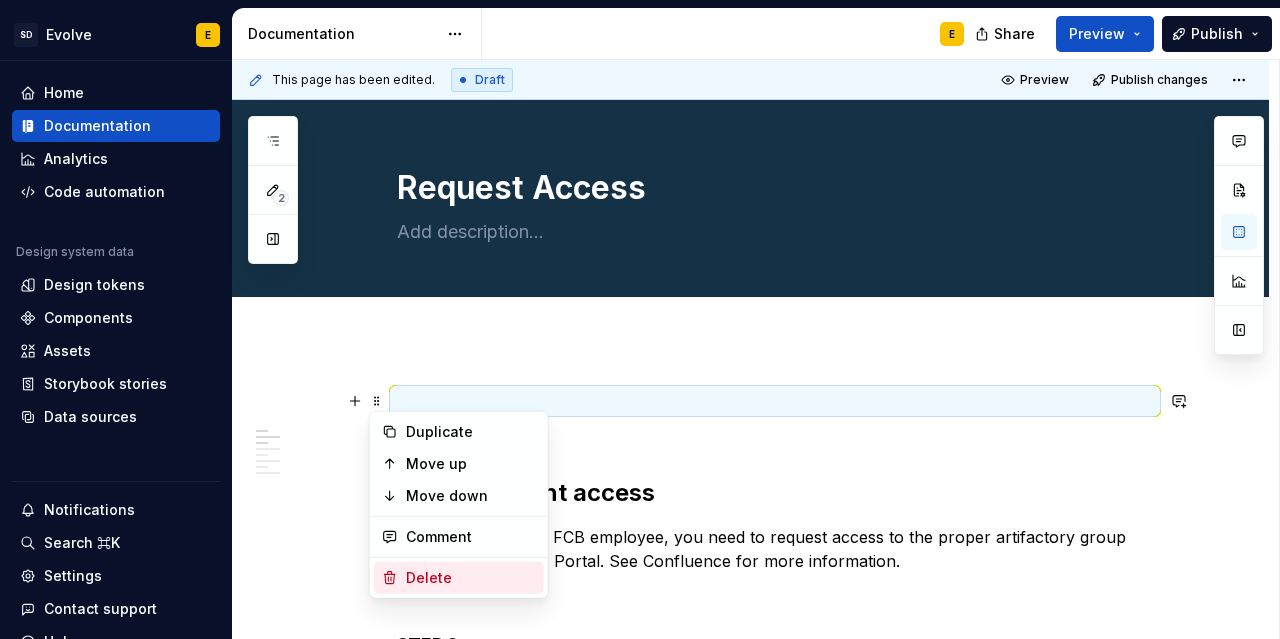 click on "Delete" at bounding box center [471, 578] 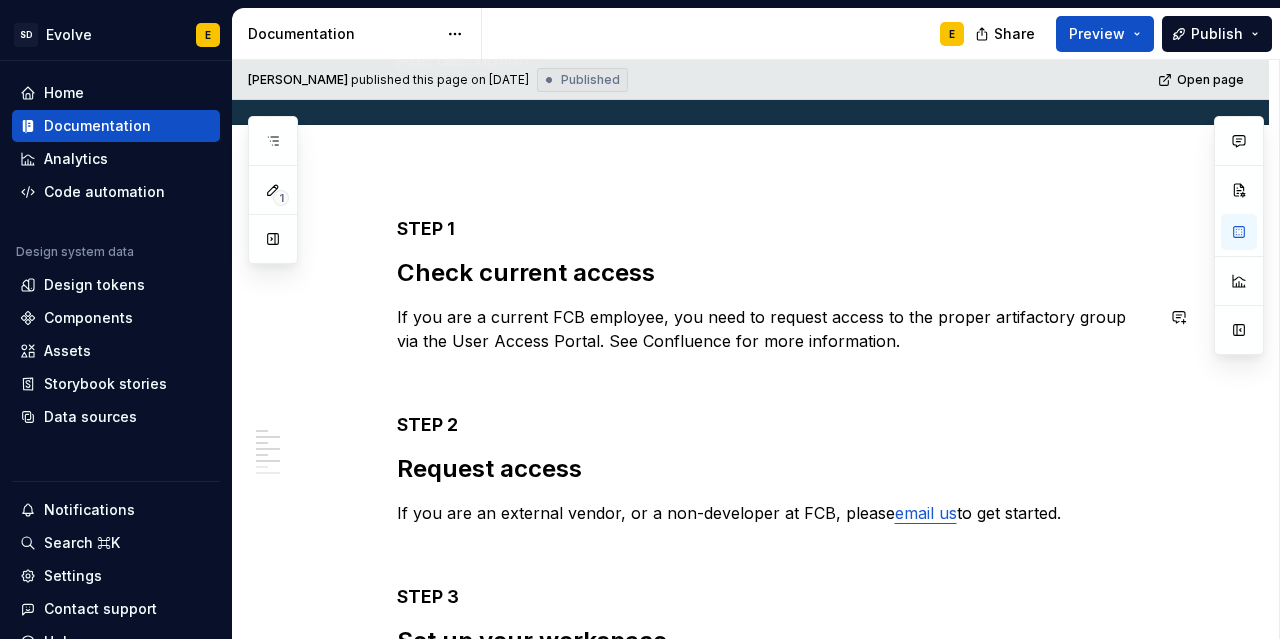 scroll, scrollTop: 200, scrollLeft: 0, axis: vertical 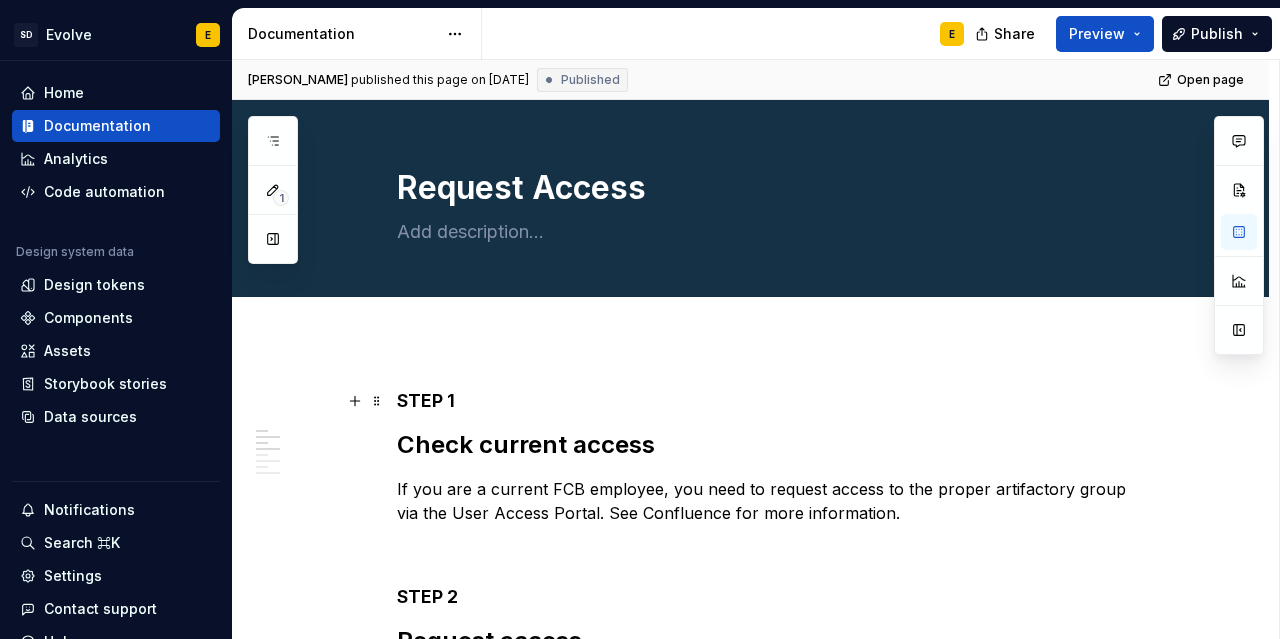 type on "*" 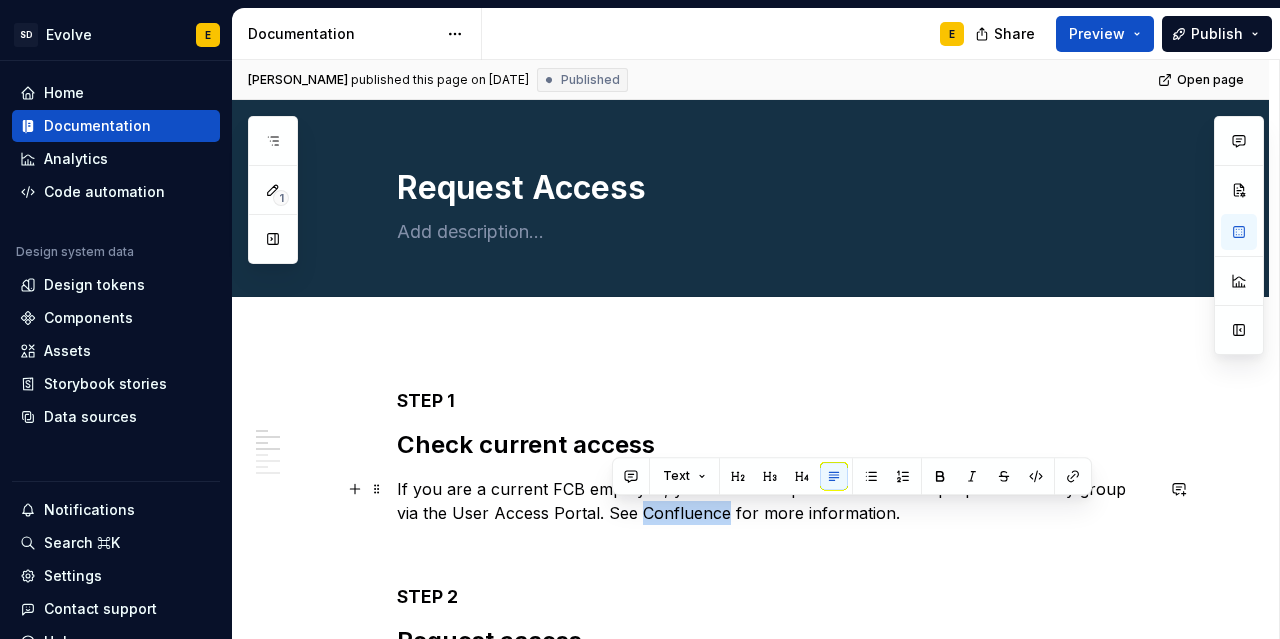 drag, startPoint x: 615, startPoint y: 517, endPoint x: 696, endPoint y: 516, distance: 81.00617 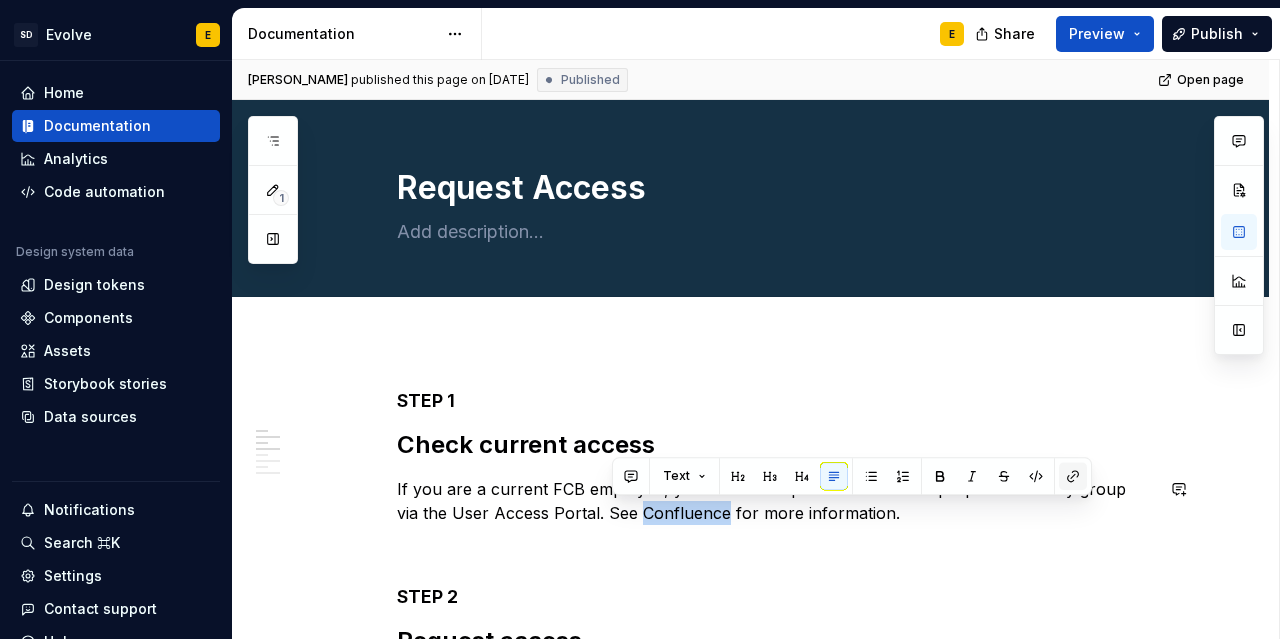 click at bounding box center [1073, 476] 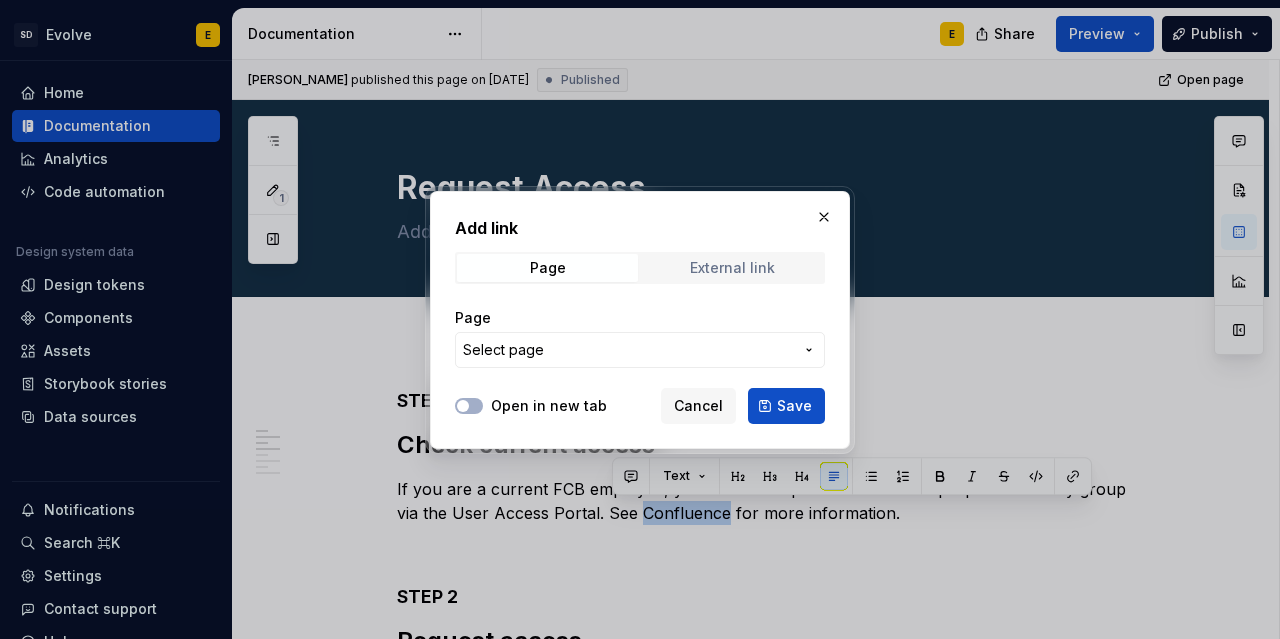 click on "External link" at bounding box center (732, 268) 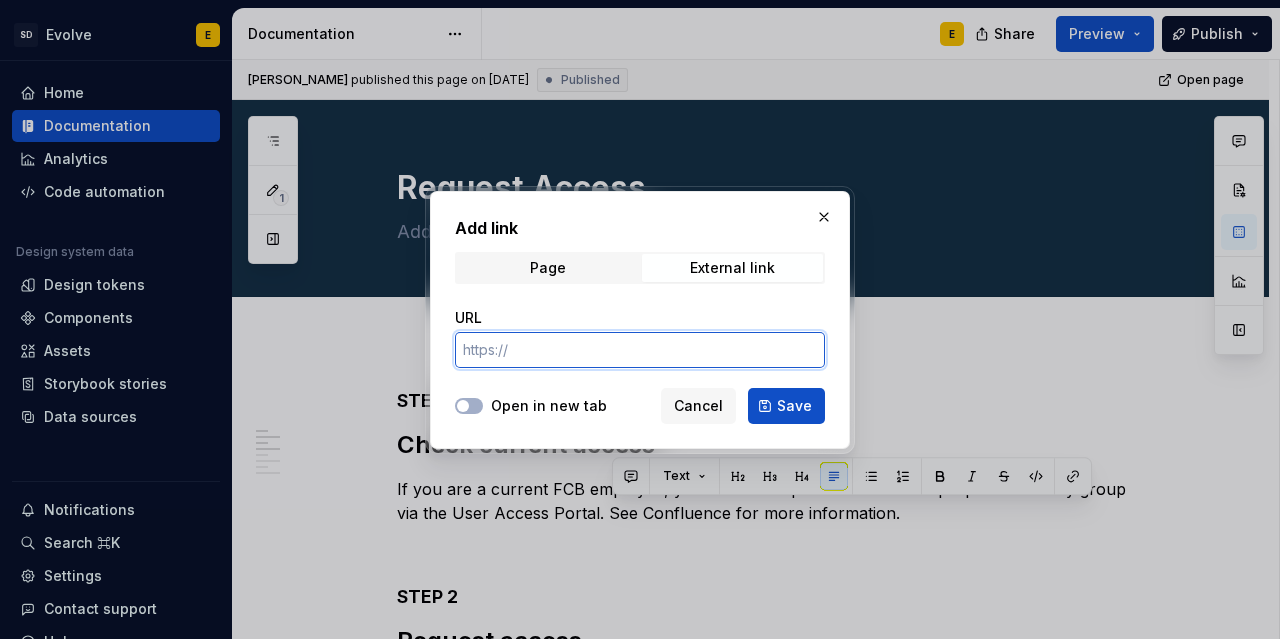 click on "URL" at bounding box center [640, 350] 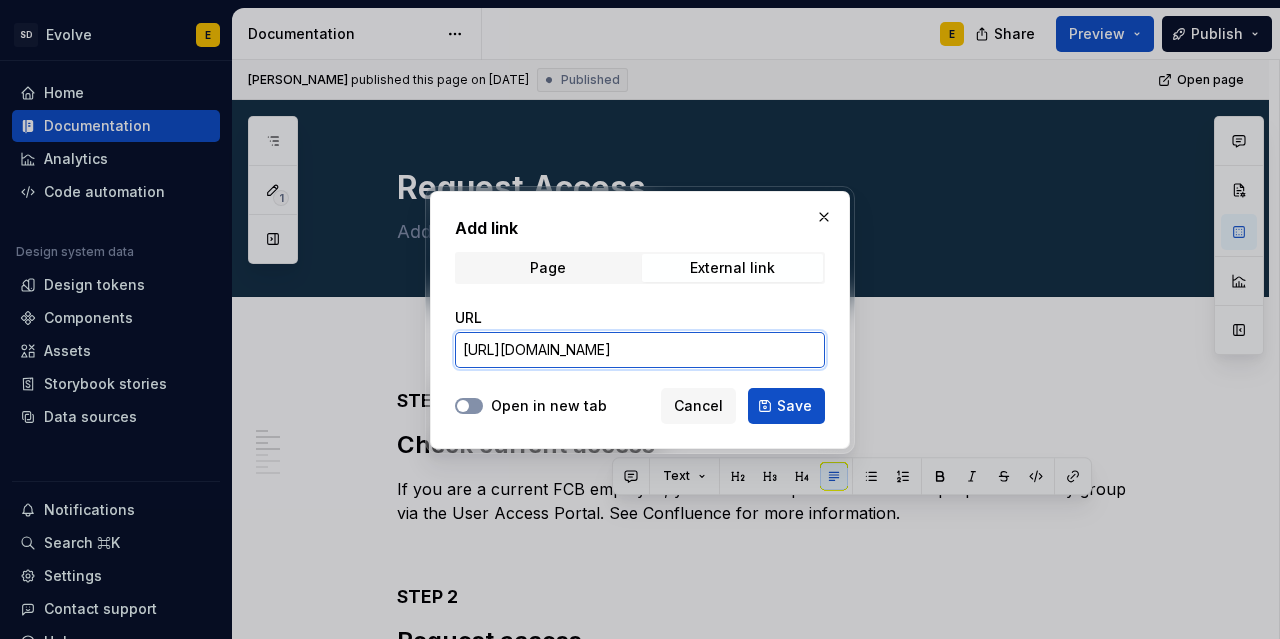 type on "[URL][DOMAIN_NAME]" 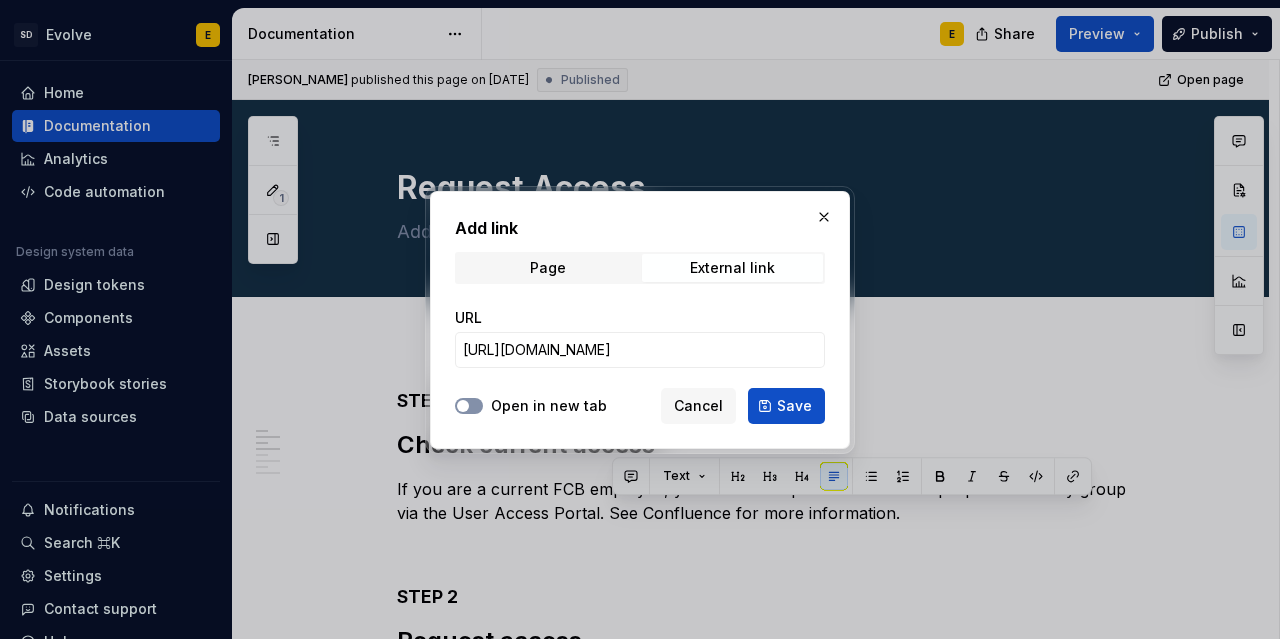click at bounding box center (463, 406) 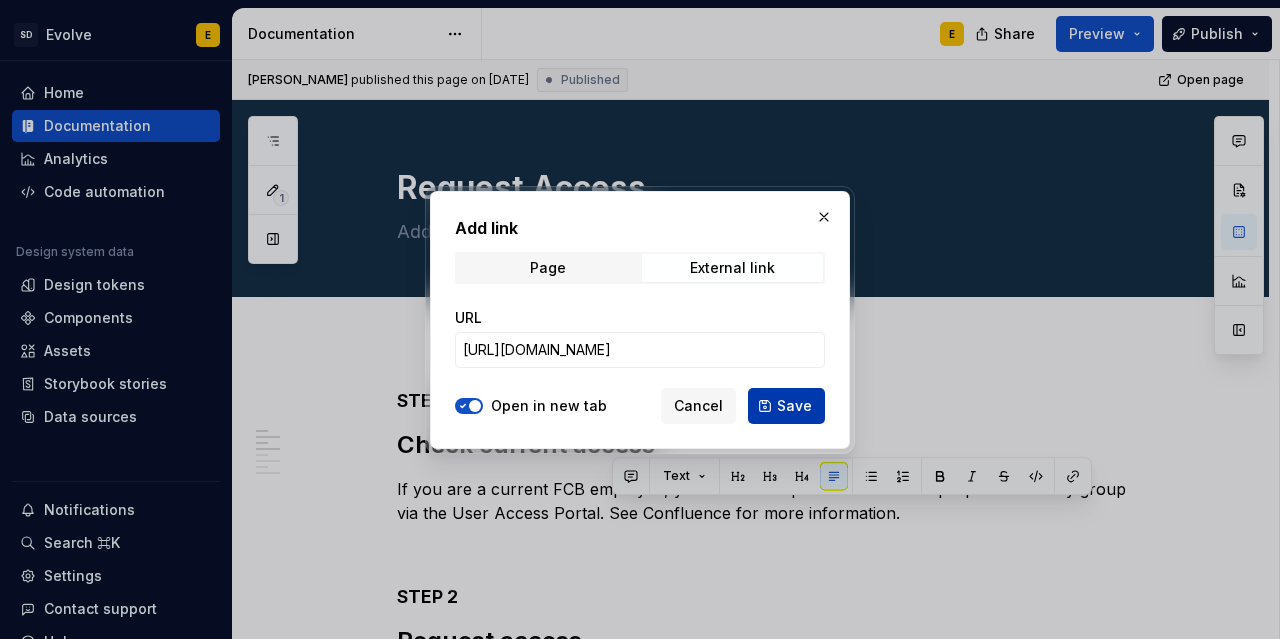 click on "Save" at bounding box center [794, 406] 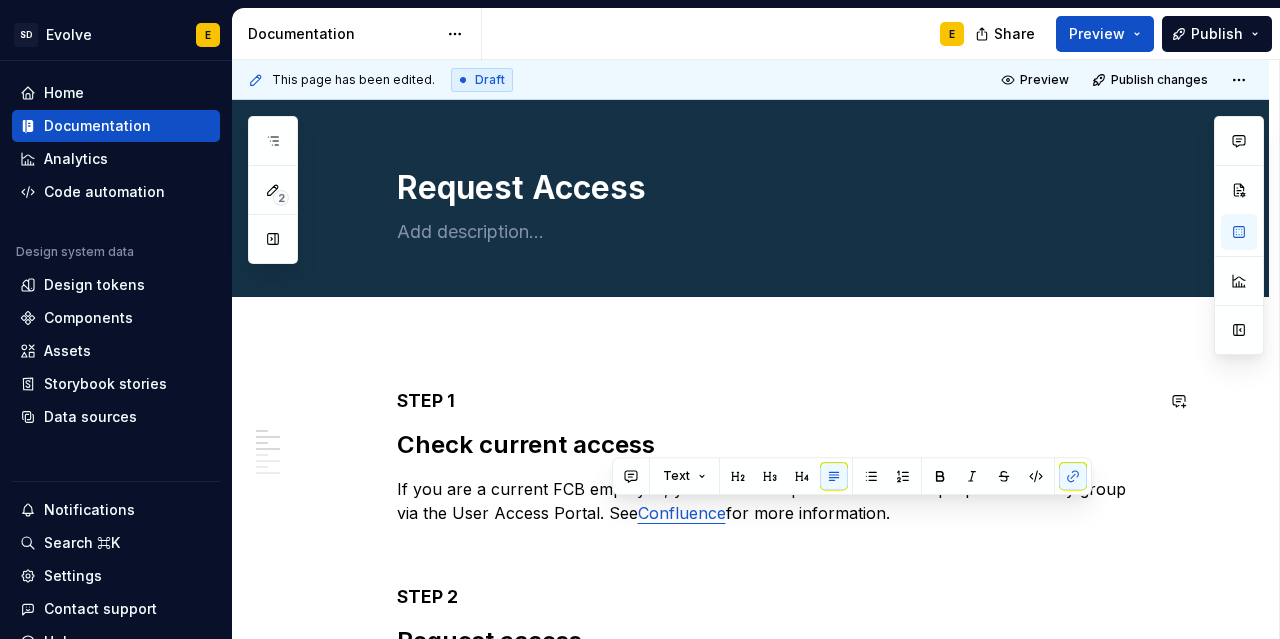 type on "*" 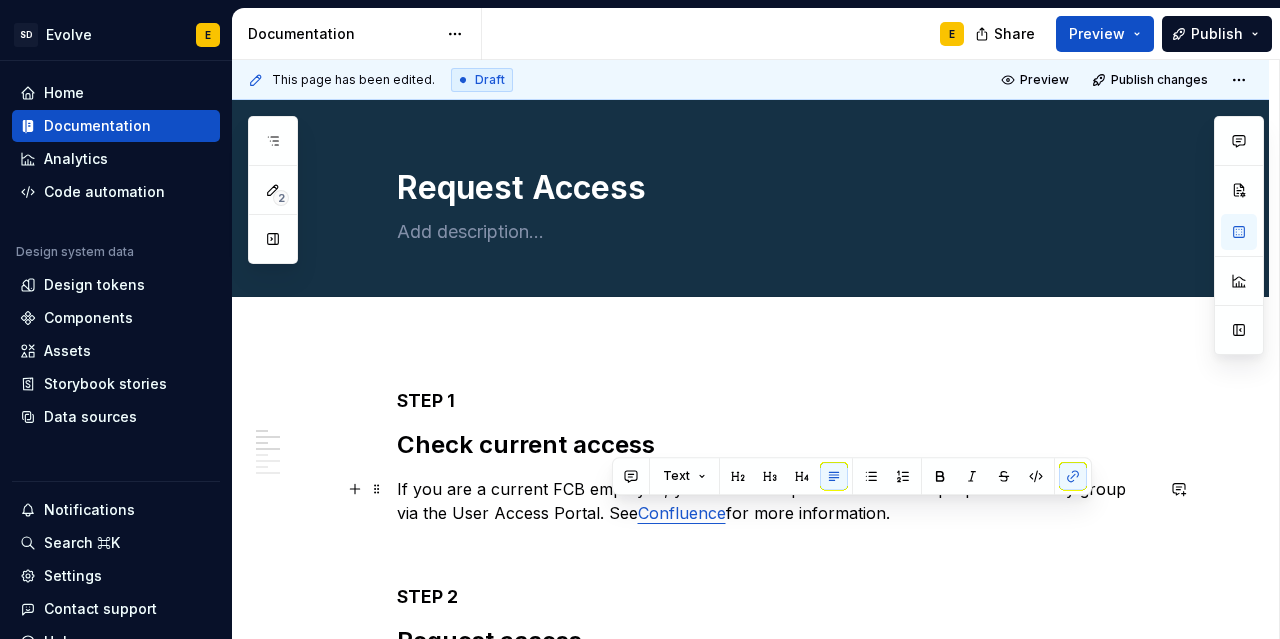 click on "If you are a current FCB employee, you need to request access to the proper artifactory group via the User Access Portal. See  Confluence  for more information." at bounding box center [775, 501] 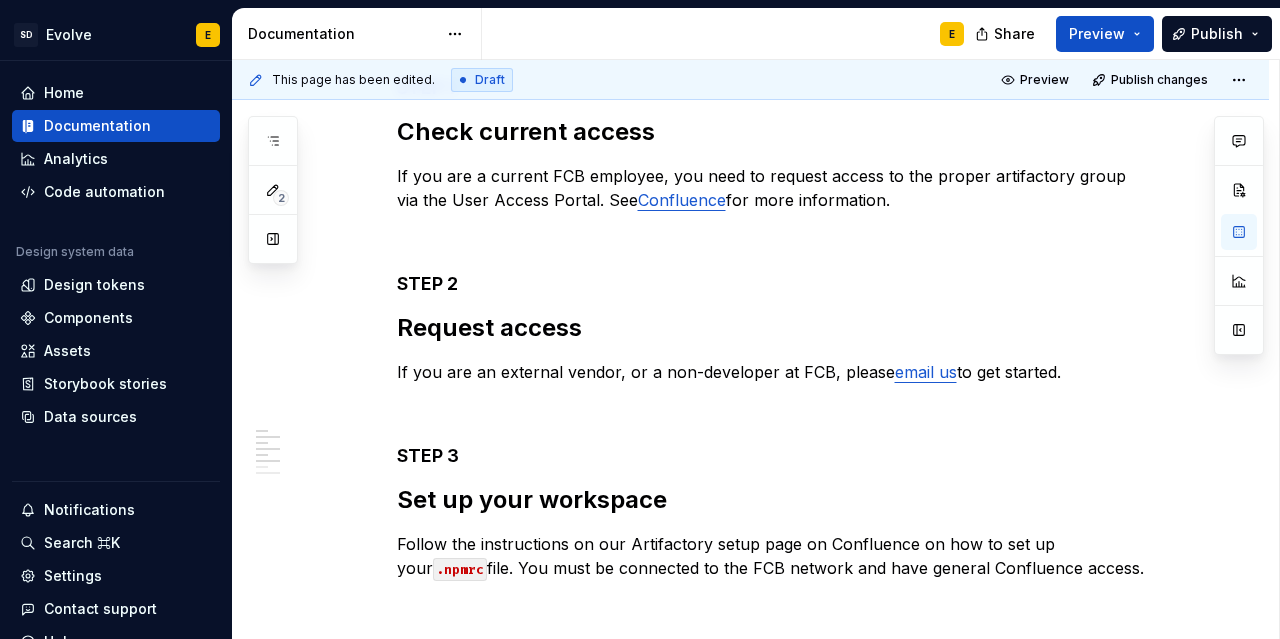 scroll, scrollTop: 300, scrollLeft: 0, axis: vertical 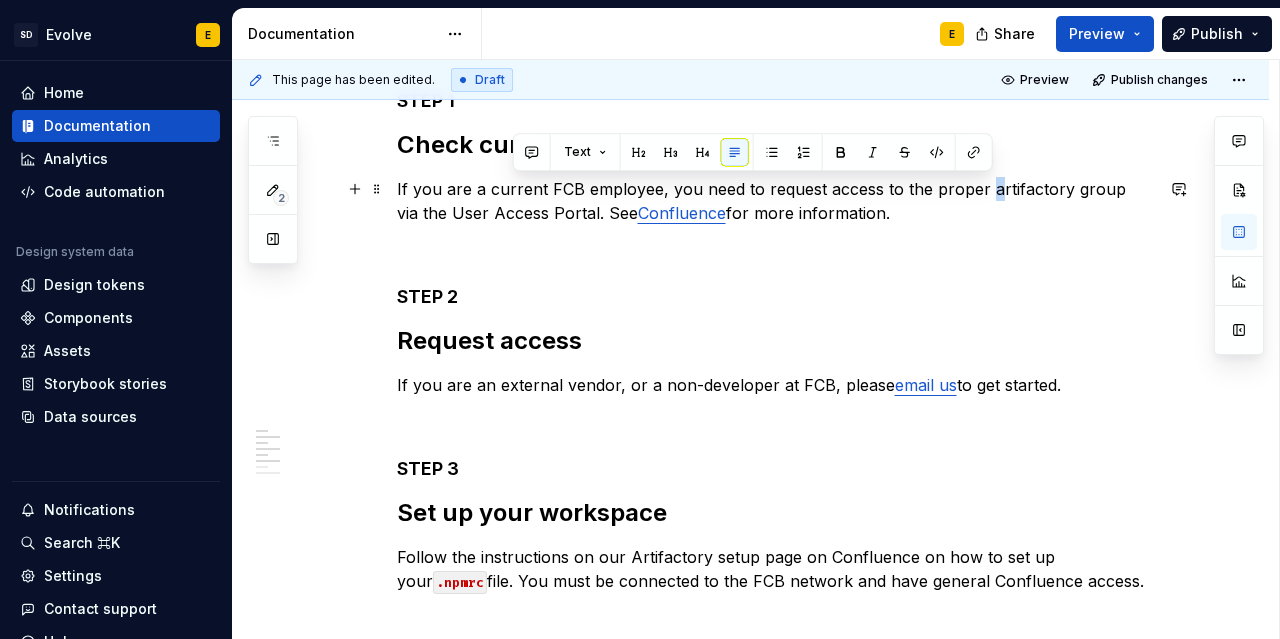 click on "If you are a current FCB employee, you need to request access to the proper artifactory group via the User Access Portal. See  Confluence  for more information." at bounding box center (775, 201) 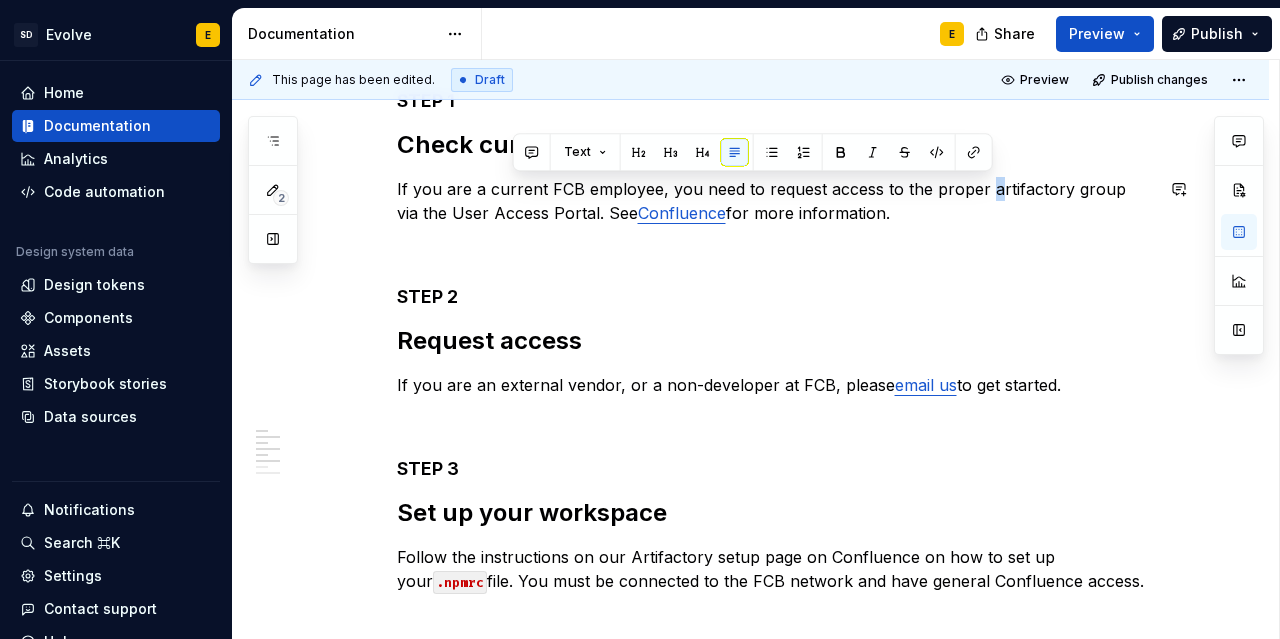 type 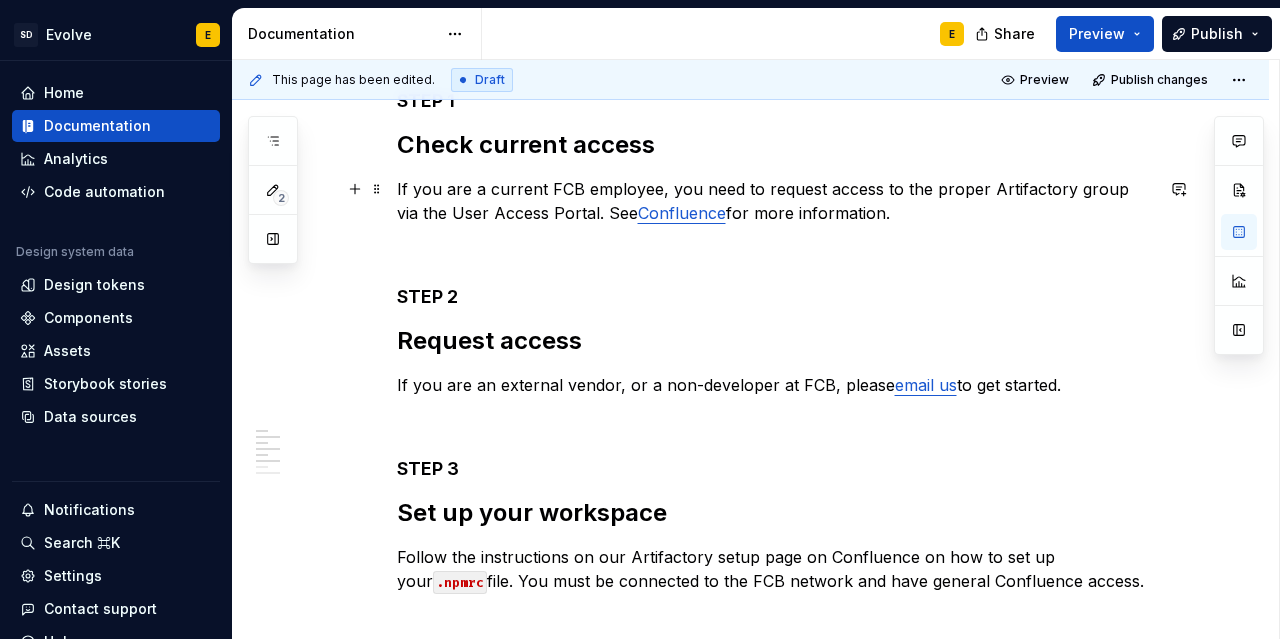 click on "If you are a current FCB employee, you need to request access to the proper Artifactory group via the User Access Portal. See  Confluence  for more information." at bounding box center (775, 201) 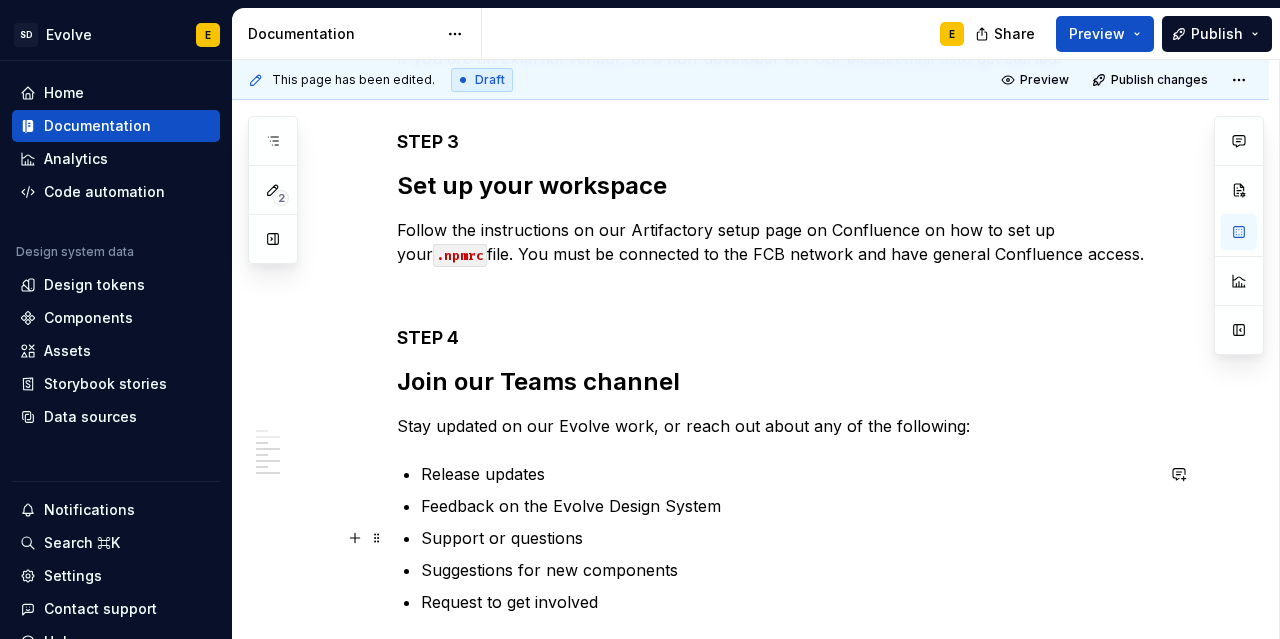 scroll, scrollTop: 500, scrollLeft: 0, axis: vertical 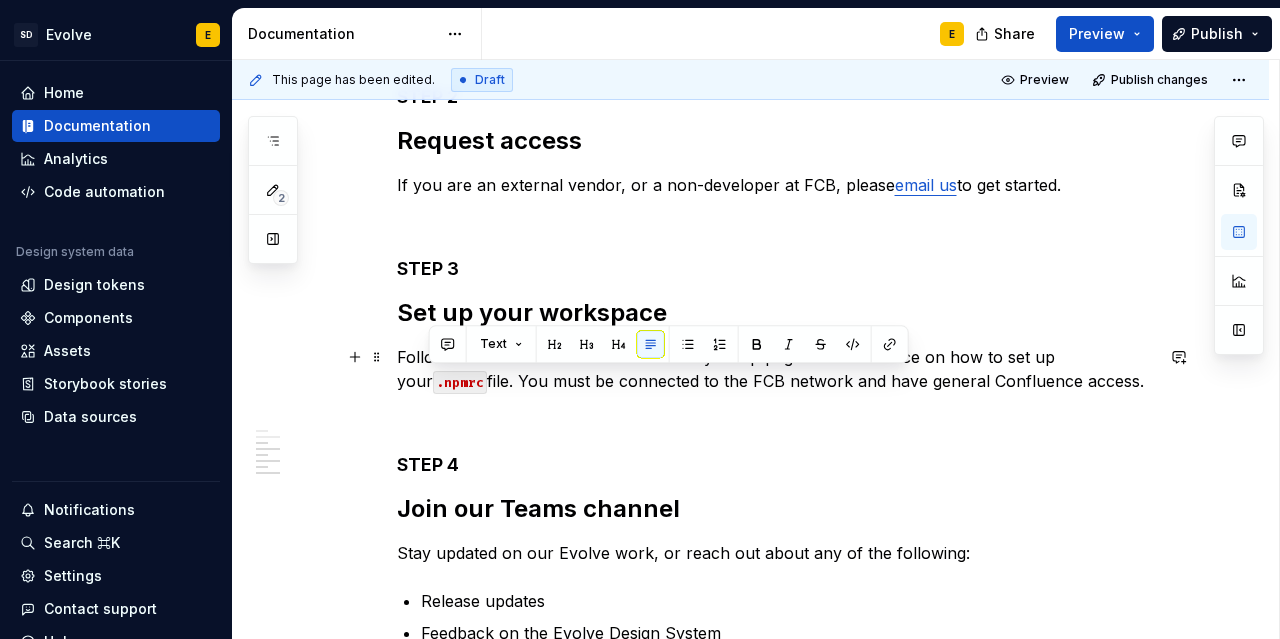 drag, startPoint x: 430, startPoint y: 379, endPoint x: 1050, endPoint y: 377, distance: 620.00323 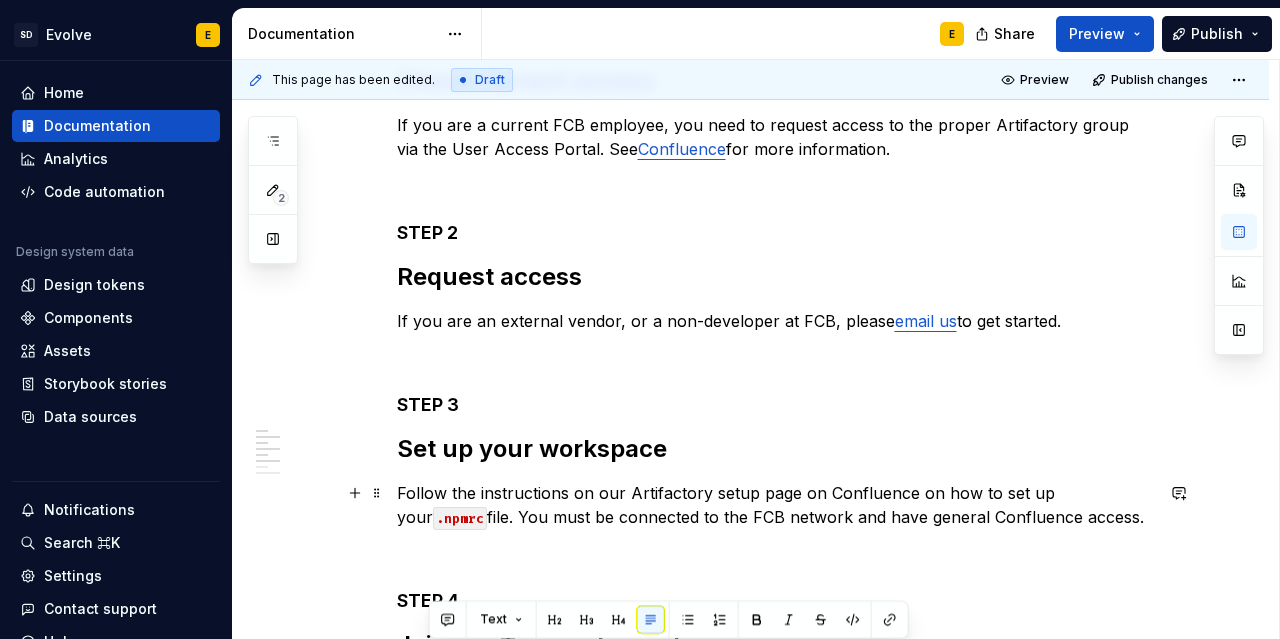 scroll, scrollTop: 200, scrollLeft: 0, axis: vertical 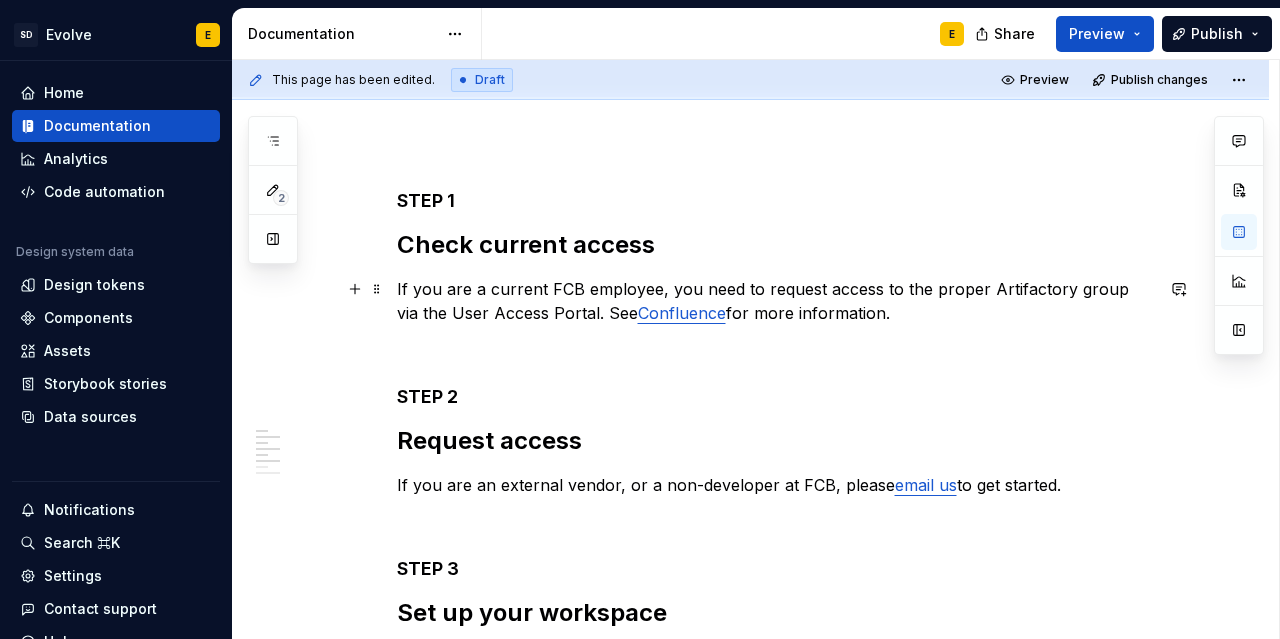 click on "If you are a current FCB employee, you need to request access to the proper Artifactory group via the User Access Portal. See  Confluence  for more information." at bounding box center (775, 301) 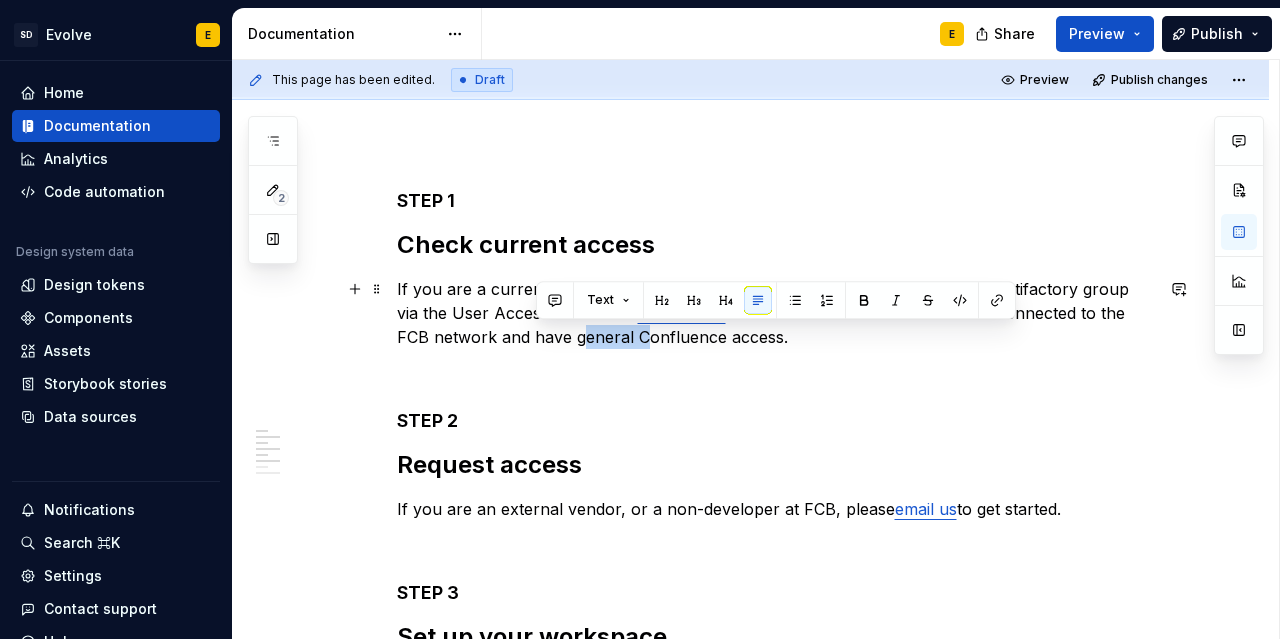 drag, startPoint x: 534, startPoint y: 343, endPoint x: 598, endPoint y: 336, distance: 64.381676 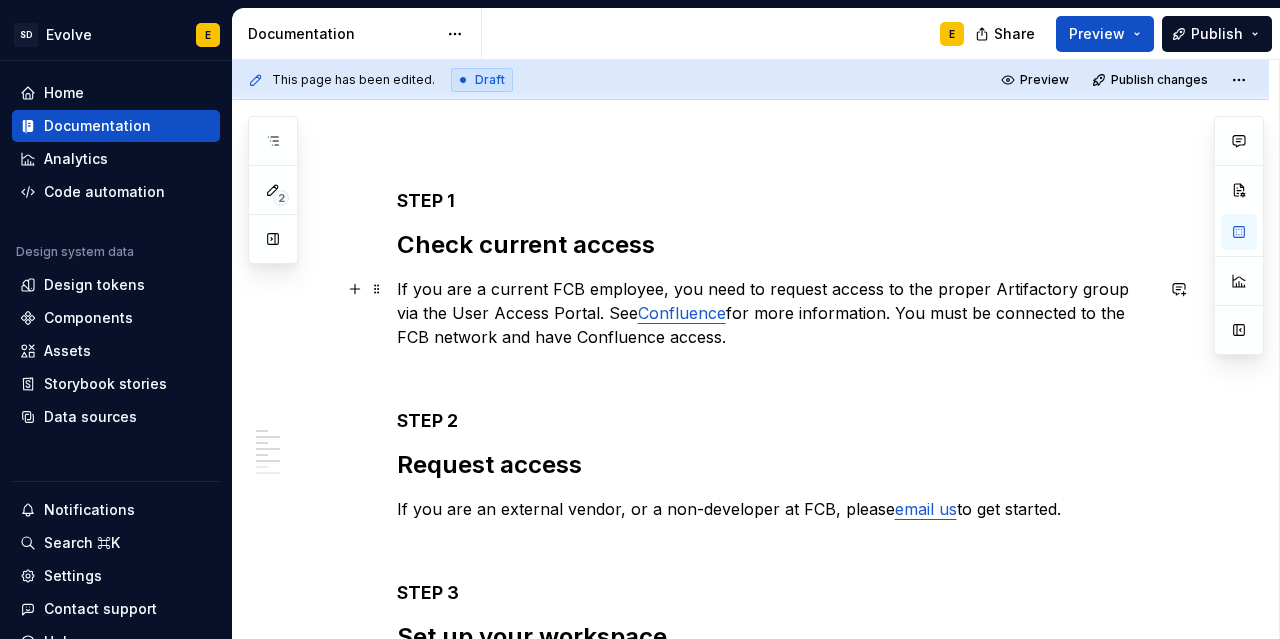 click on "If you are a current FCB employee, you need to request access to the proper Artifactory group via the User Access Portal. See  Confluence  for more information. You must be connected to the FCB network and have Confluence access." at bounding box center [775, 313] 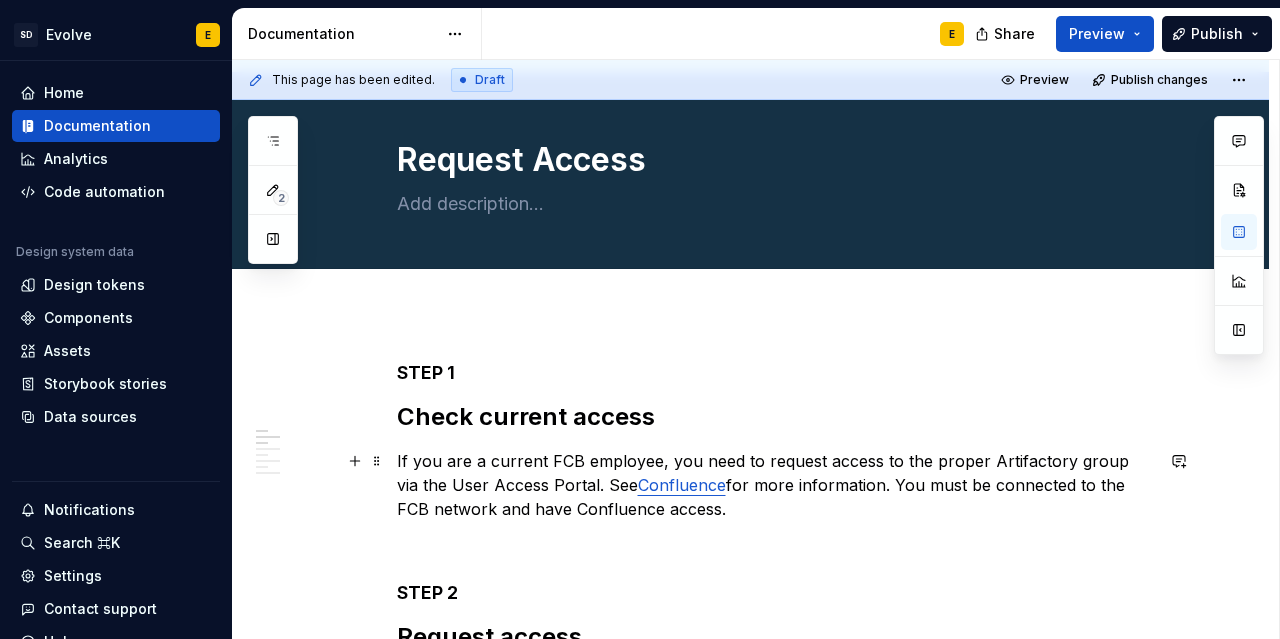 scroll, scrollTop: 0, scrollLeft: 0, axis: both 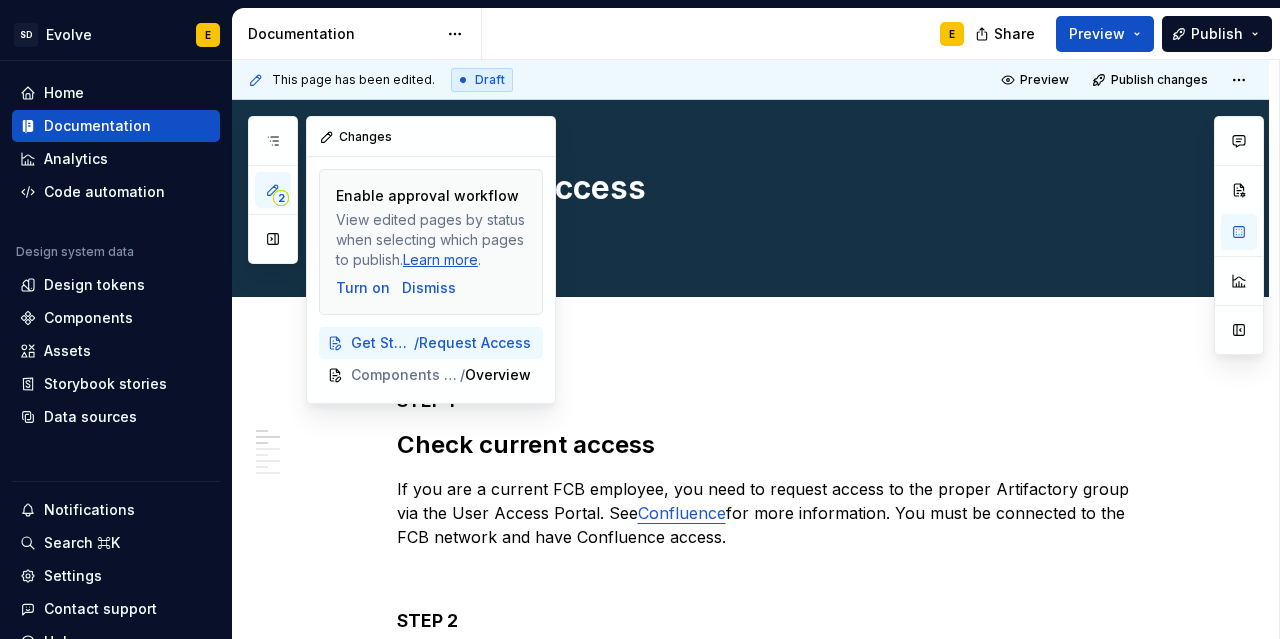 click on "2" at bounding box center [281, 198] 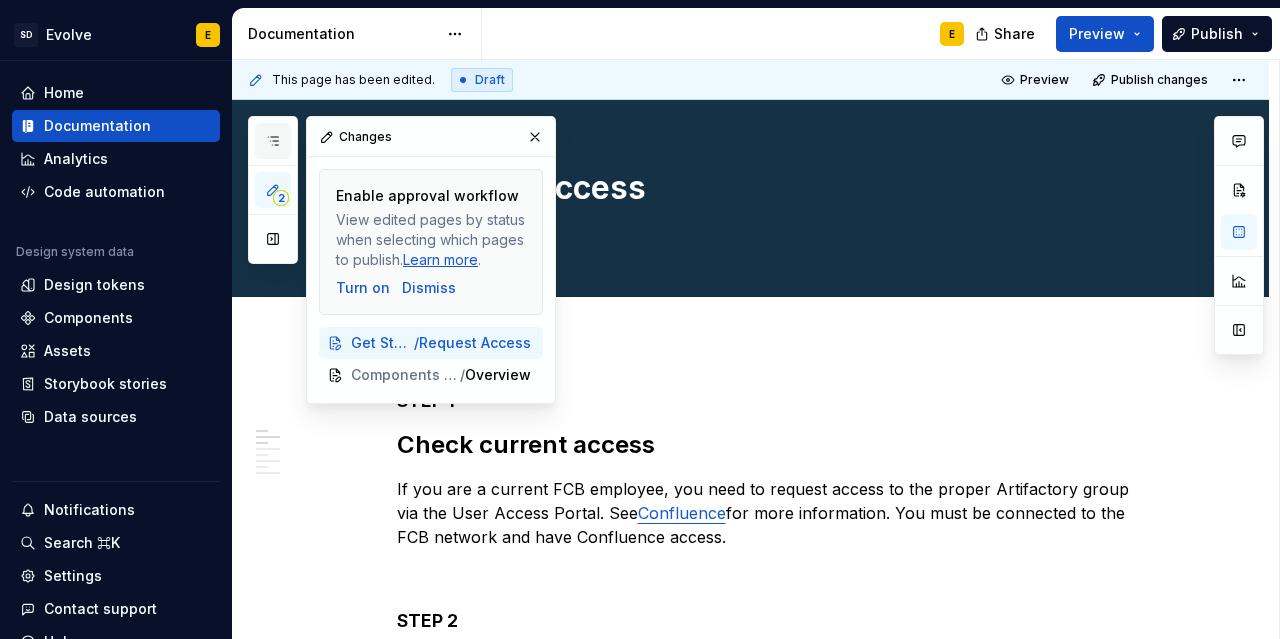 click 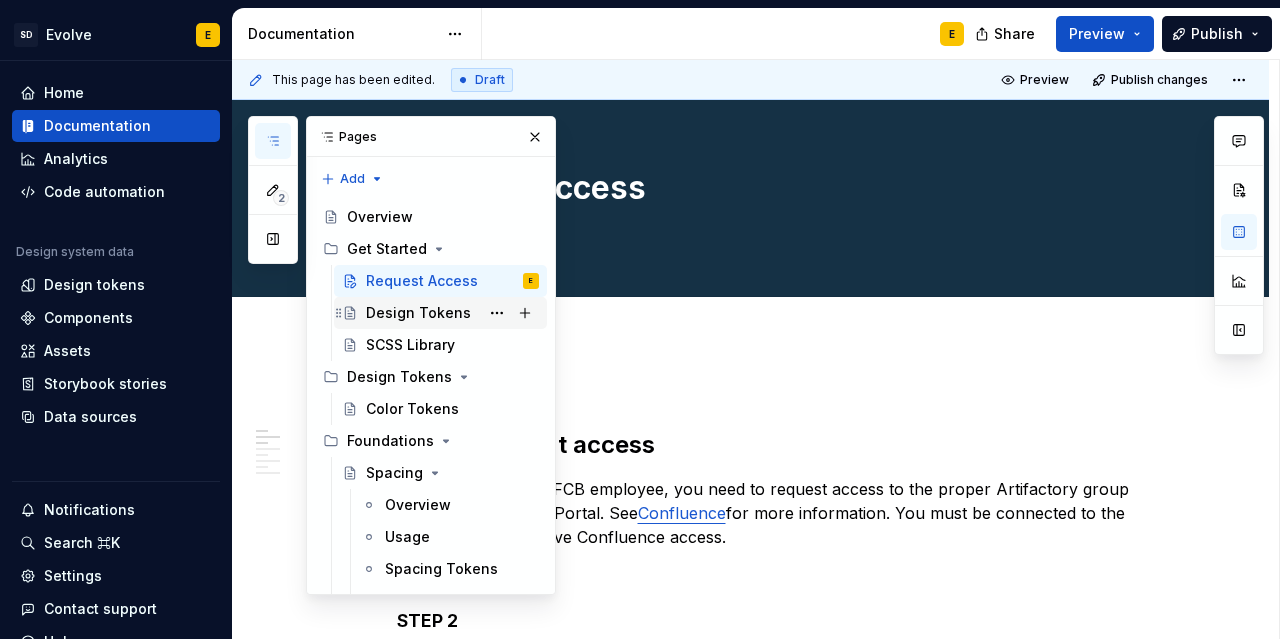 click on "Design Tokens" at bounding box center [418, 313] 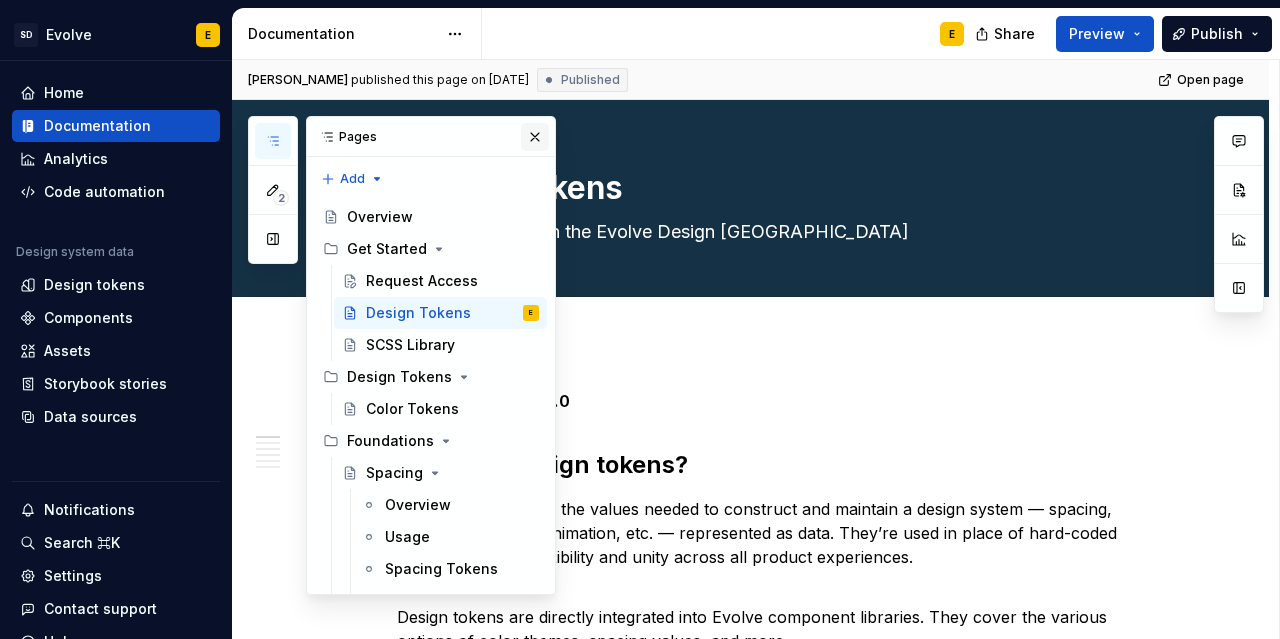 click at bounding box center [535, 137] 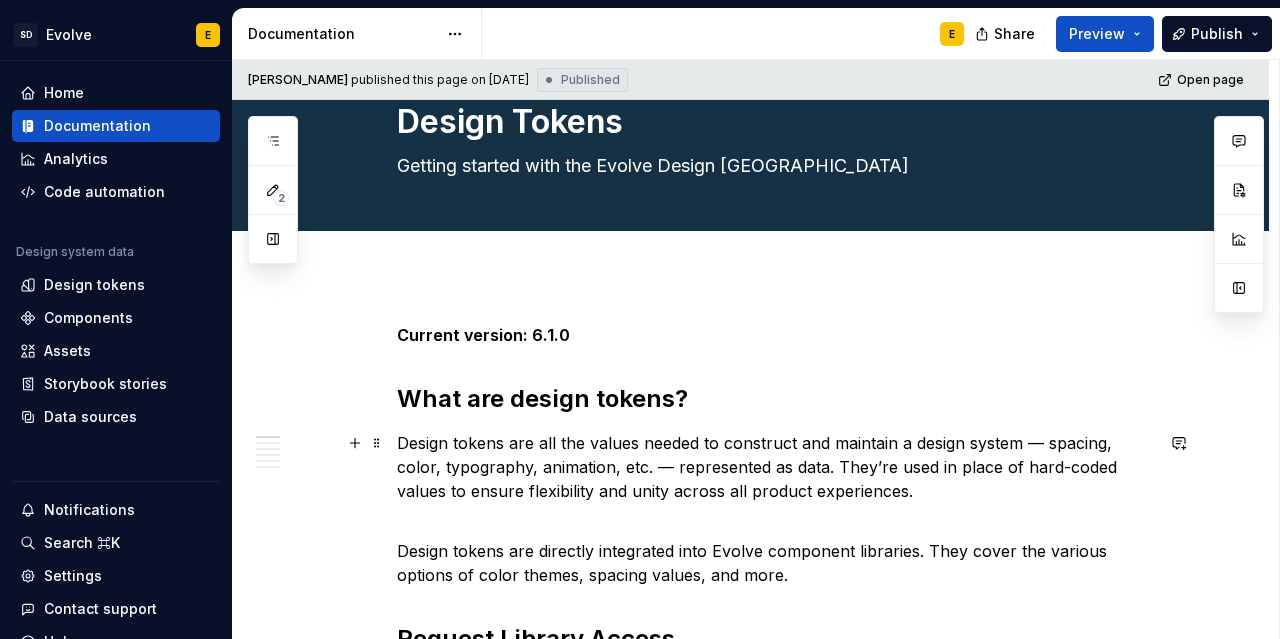scroll, scrollTop: 0, scrollLeft: 0, axis: both 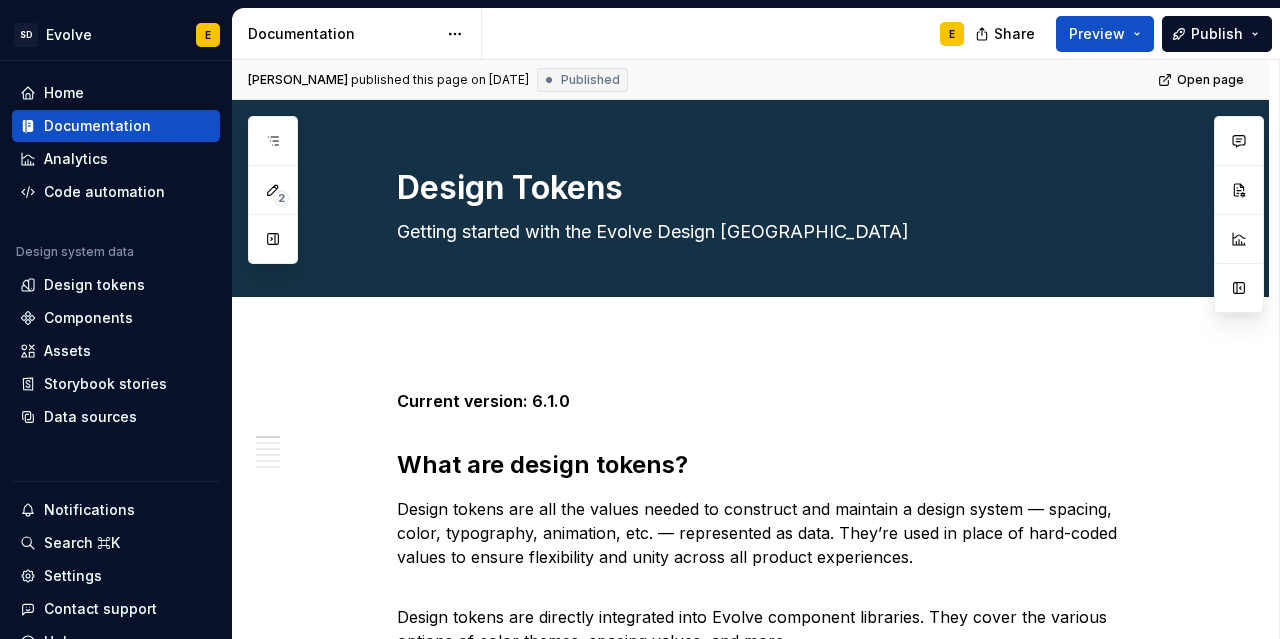 type on "*" 